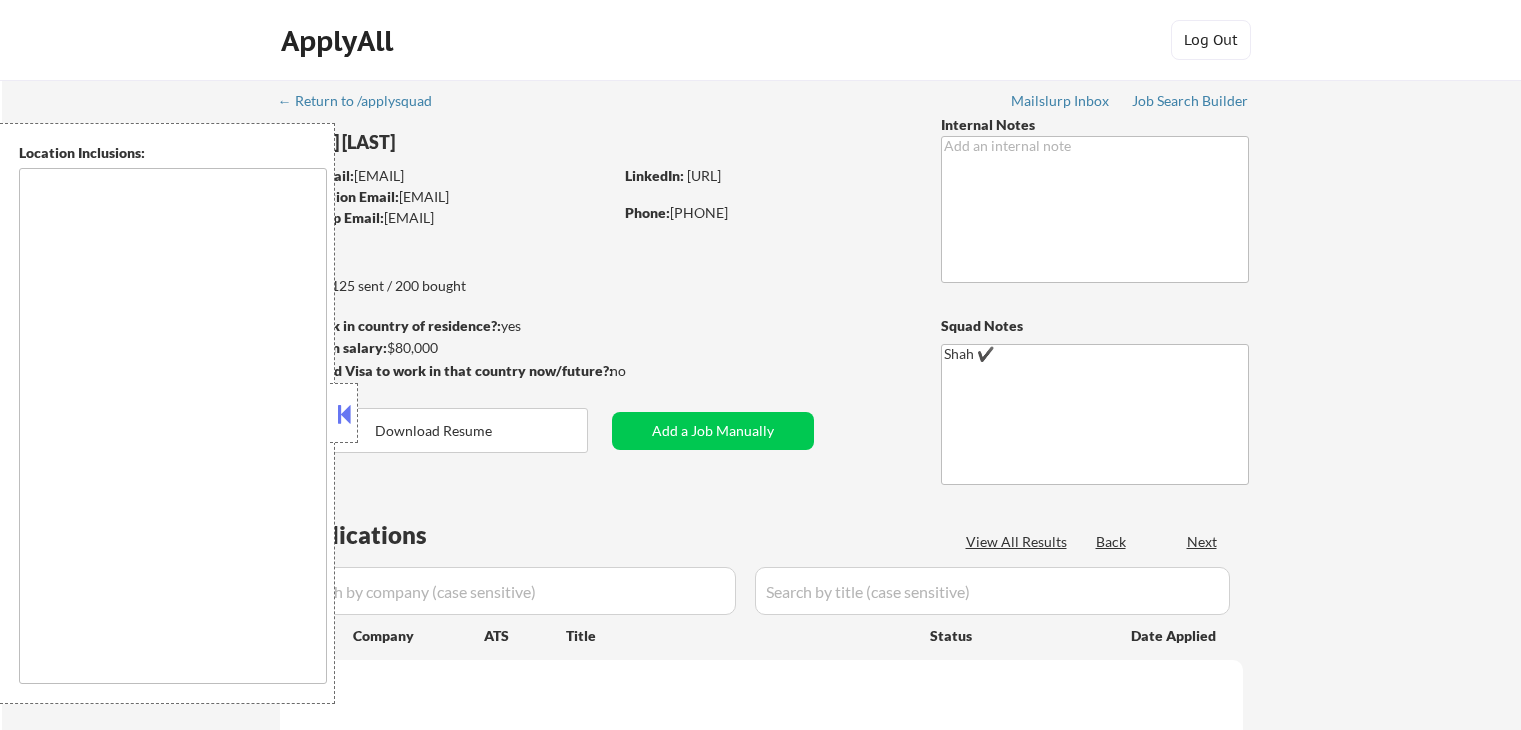 scroll, scrollTop: 0, scrollLeft: 0, axis: both 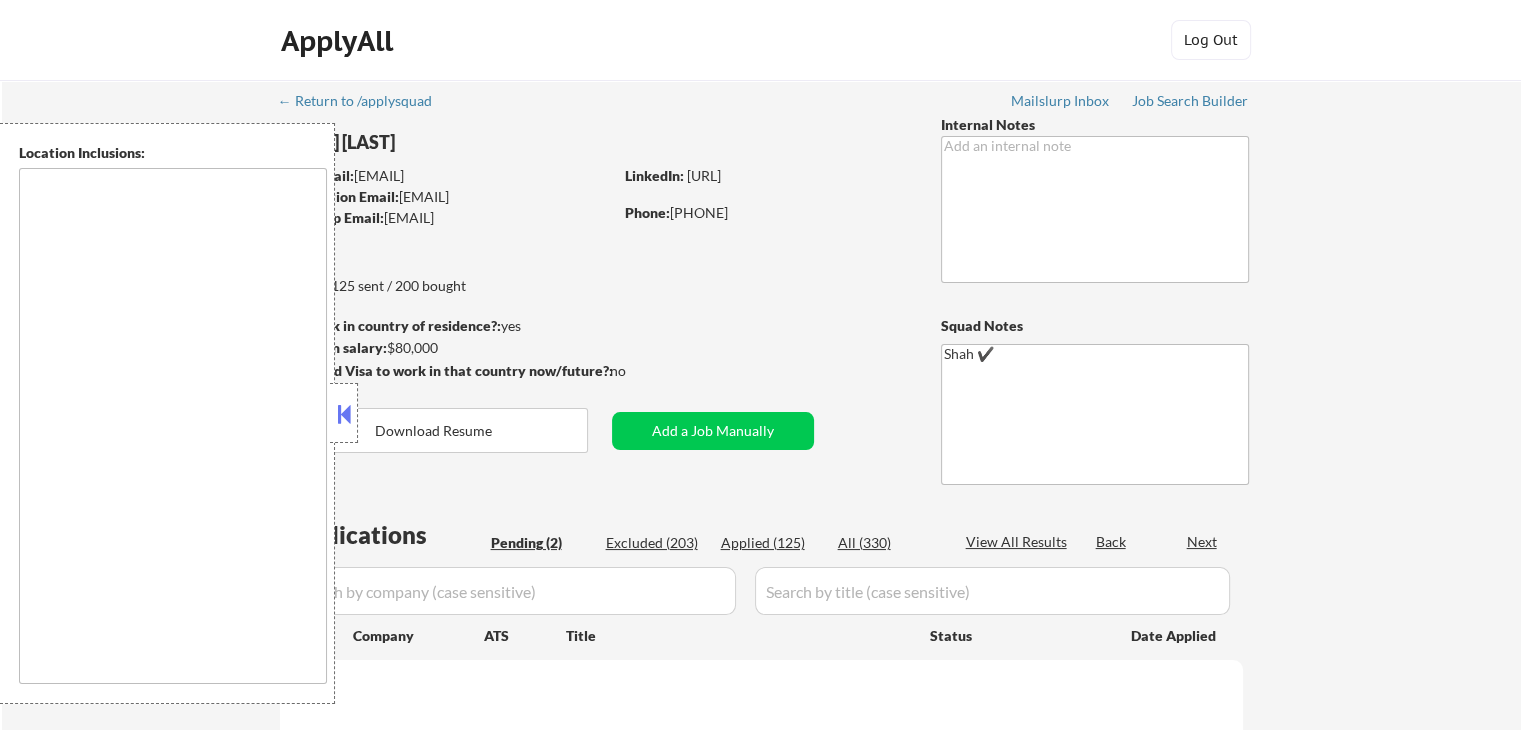 type on "Wilmington, [STATE] New Castle, [STATE] Elsmere, [STATE] Newport, [STATE] Claymont, [STATE] Edgemoor, [STATE] Bellefonte, [STATE] Arden, [STATE] Ardentown, [STATE] Hockessin, [STATE] Greenville, [STATE] Talleyville, [STATE] Pike Creek, [STATE] Pike Creek Valley, [STATE] Bear, [STATE] Newark, [STATE] Middletown, [STATE] Chadds Ford, [STATE] Garnet Valley, [STATE] Marcus Hook, [STATE] Aston, [STATE] Chester, [STATE] Brookhaven, [STATE] Upland, [STATE] Media, [STATE] West Chester, [STATE] Kennett Square, [STATE] Avondale, [STATE] Pennsville, [STATE] Carneys Point, [STATE] Deepwater, [STATE] Pedricktown, [STATE] Swedesboro, [STATE] Glen Mills, [STATE] Concordville, [STATE] Swarthmore, [STATE] Springfield, [STATE] Upper Darby, [STATE] Landenberg, [STATE] Penns Grove, [STATE] Salem, [STATE] Dover, [STATE] Smyrna, [STATE] Milford, [STATE] Seaford, [STATE] Georgetown, [STATE] Millsboro, [STATE] Laurel, [STATE] Harrington, [STATE] Camden, [STATE] Glasgow, [STATE] Brookside, [STATE] North Star, [STATE] Rising Sun-Lebanon, [STATE] Lewes, [STATE] Rehoboth Beach, [STATE] Ocean View, [STATE] Selbyville, [STATE] Bridgeville, [STATE] Delmar, [STATE] Milton, [STATE] Bethany Beach, [STATE] Fenwick Island, [STATE] ..." 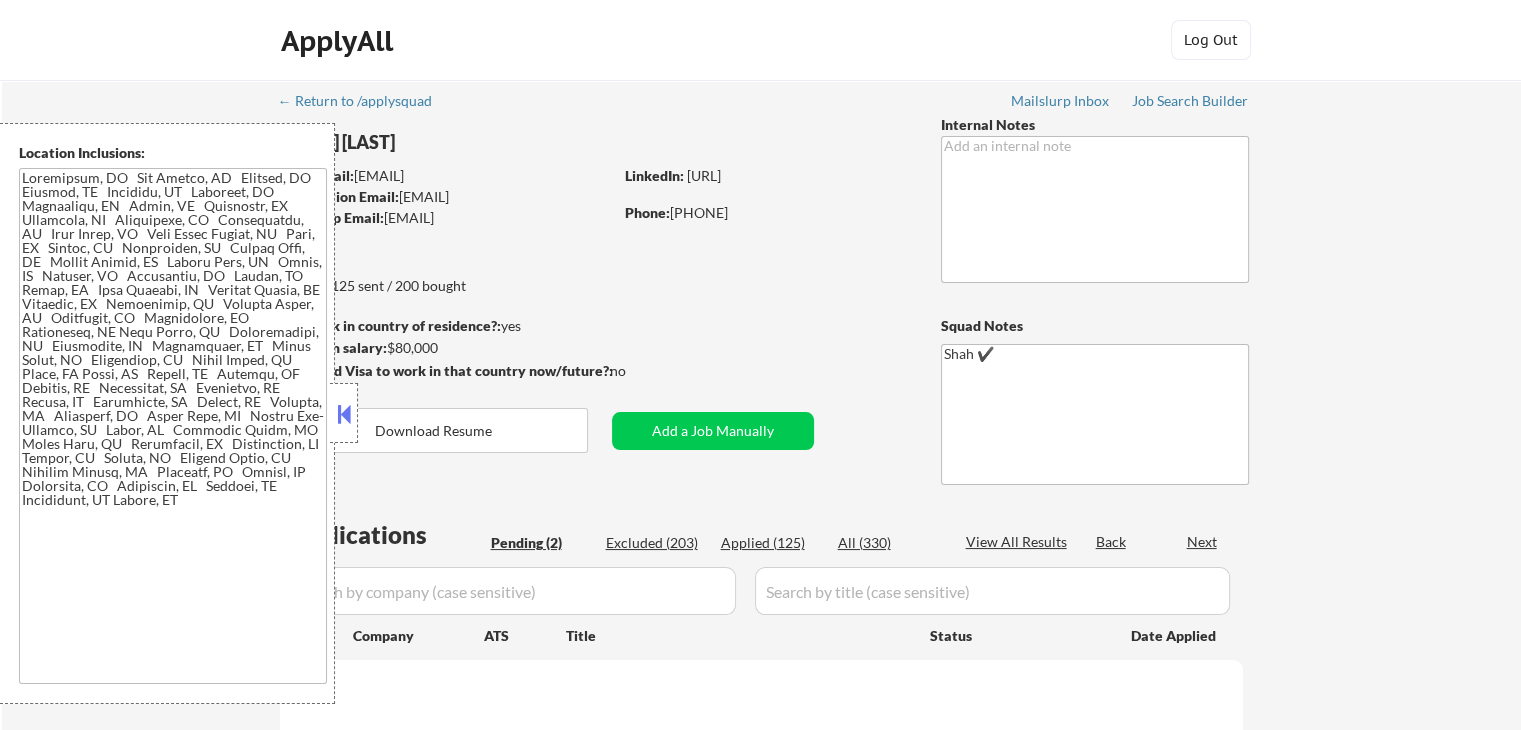 select on ""pending"" 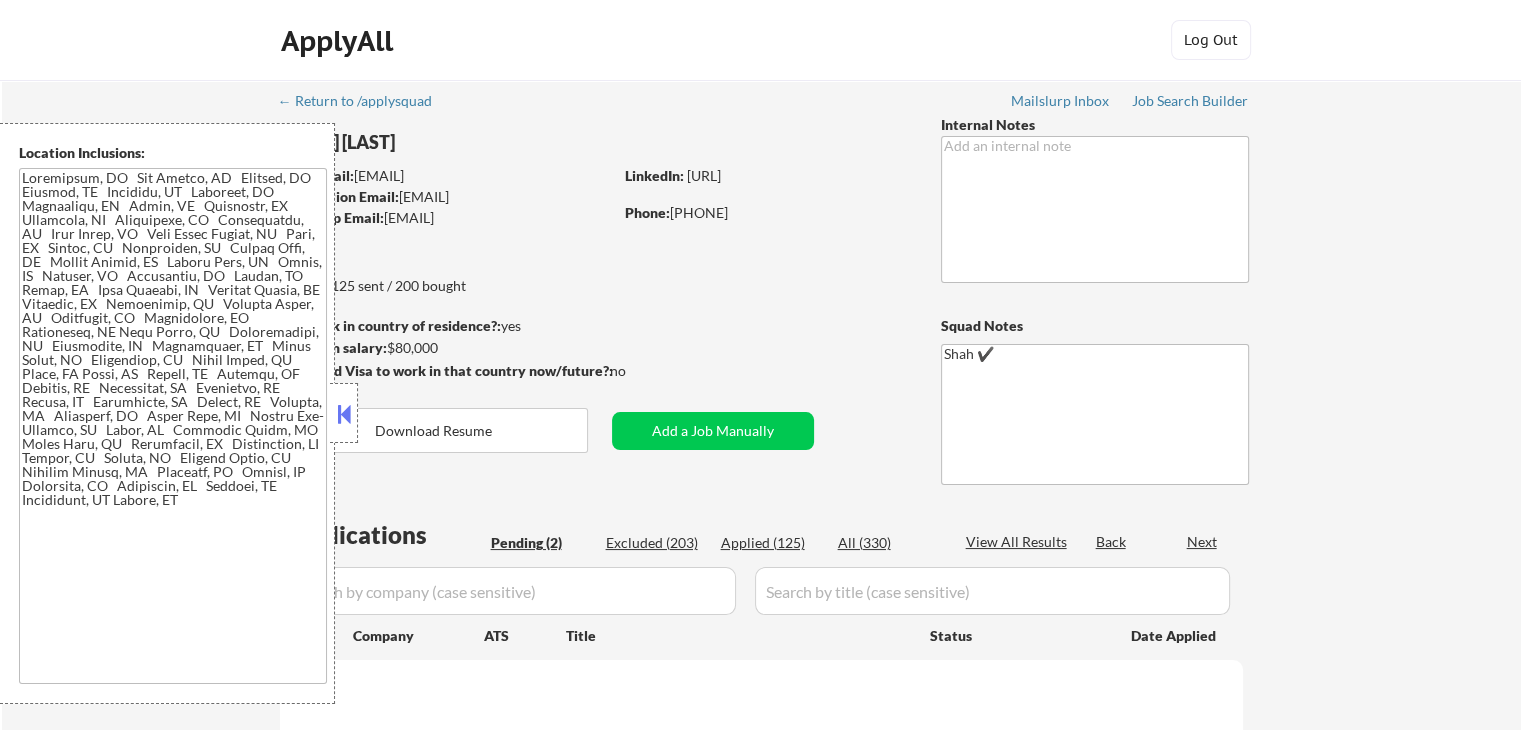 select on ""pending"" 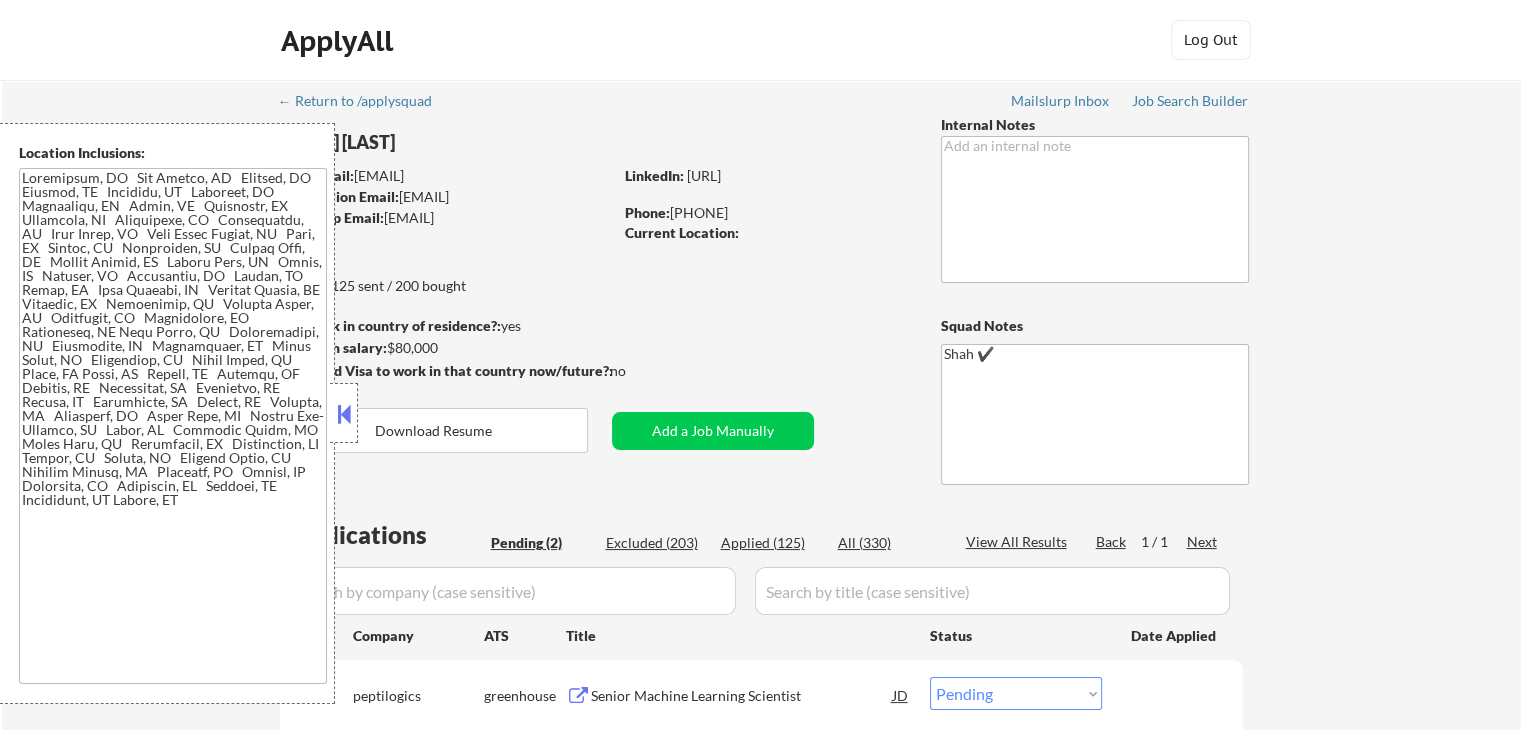 click at bounding box center [344, 414] 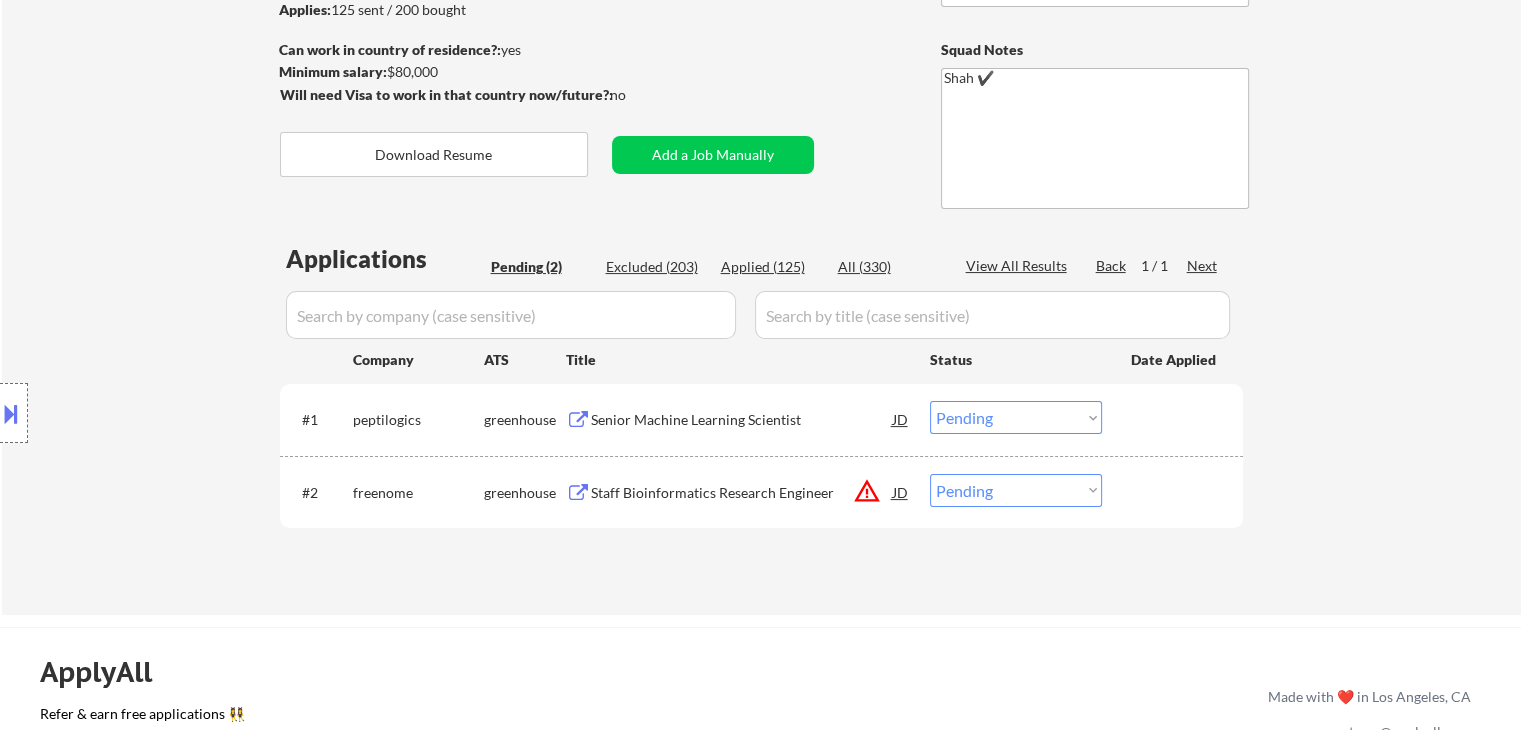 scroll, scrollTop: 300, scrollLeft: 0, axis: vertical 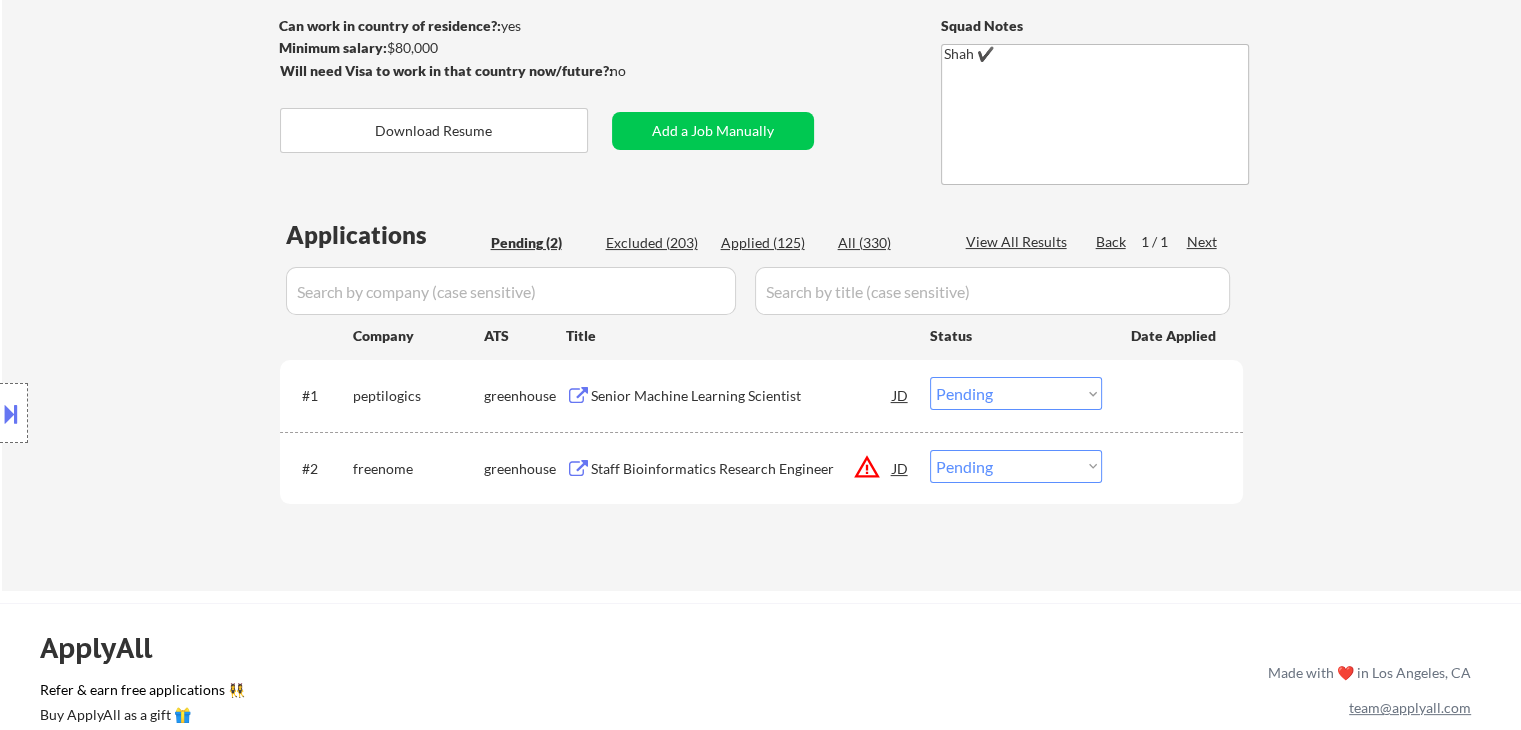 click on "Senior Machine Learning Scientist" at bounding box center (742, 396) 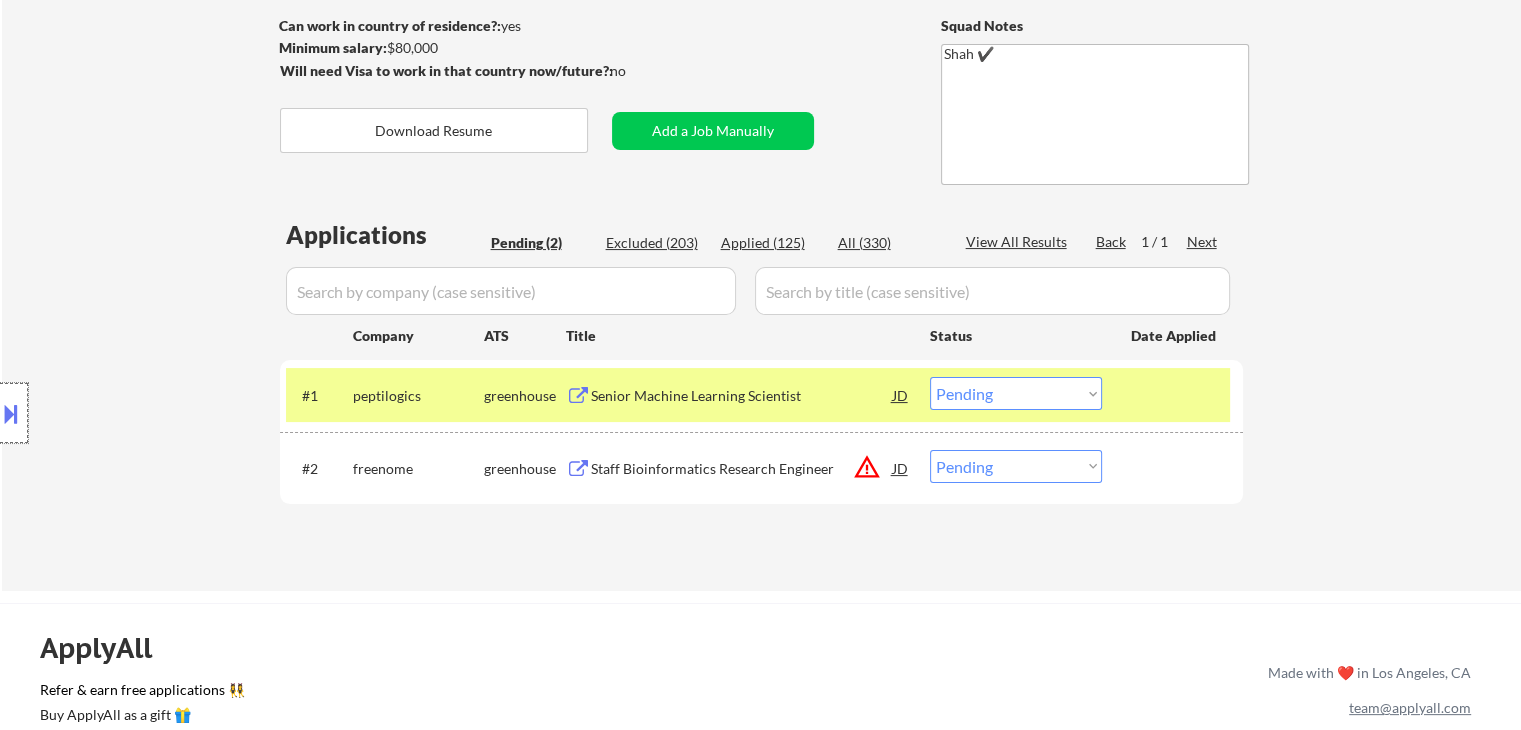 click at bounding box center [14, 413] 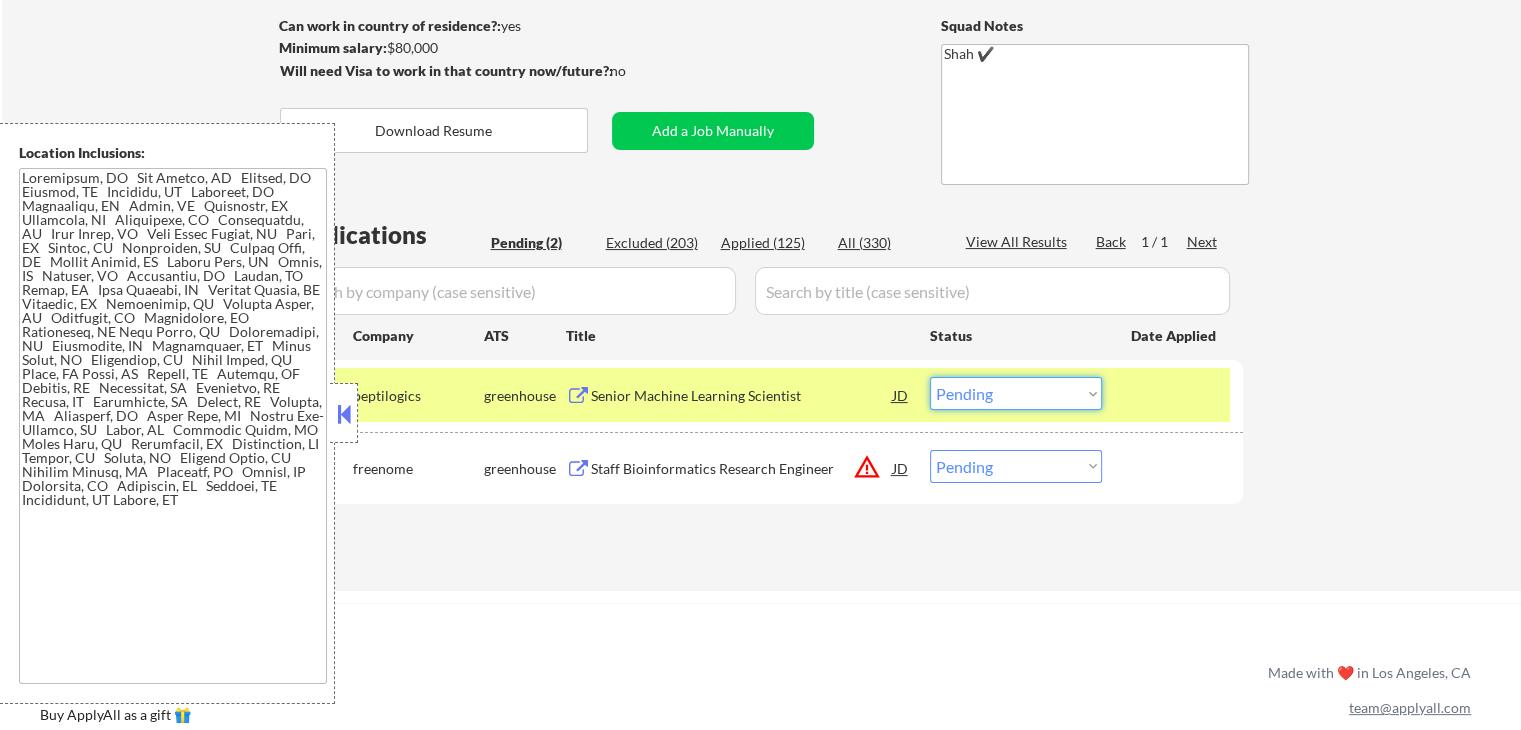 click on "Choose an option... Pending Applied Excluded (Questions) Excluded (Expired) Excluded (Location) Excluded (Bad Match) Excluded (Blocklist) Excluded (Salary) Excluded (Other)" at bounding box center (1016, 393) 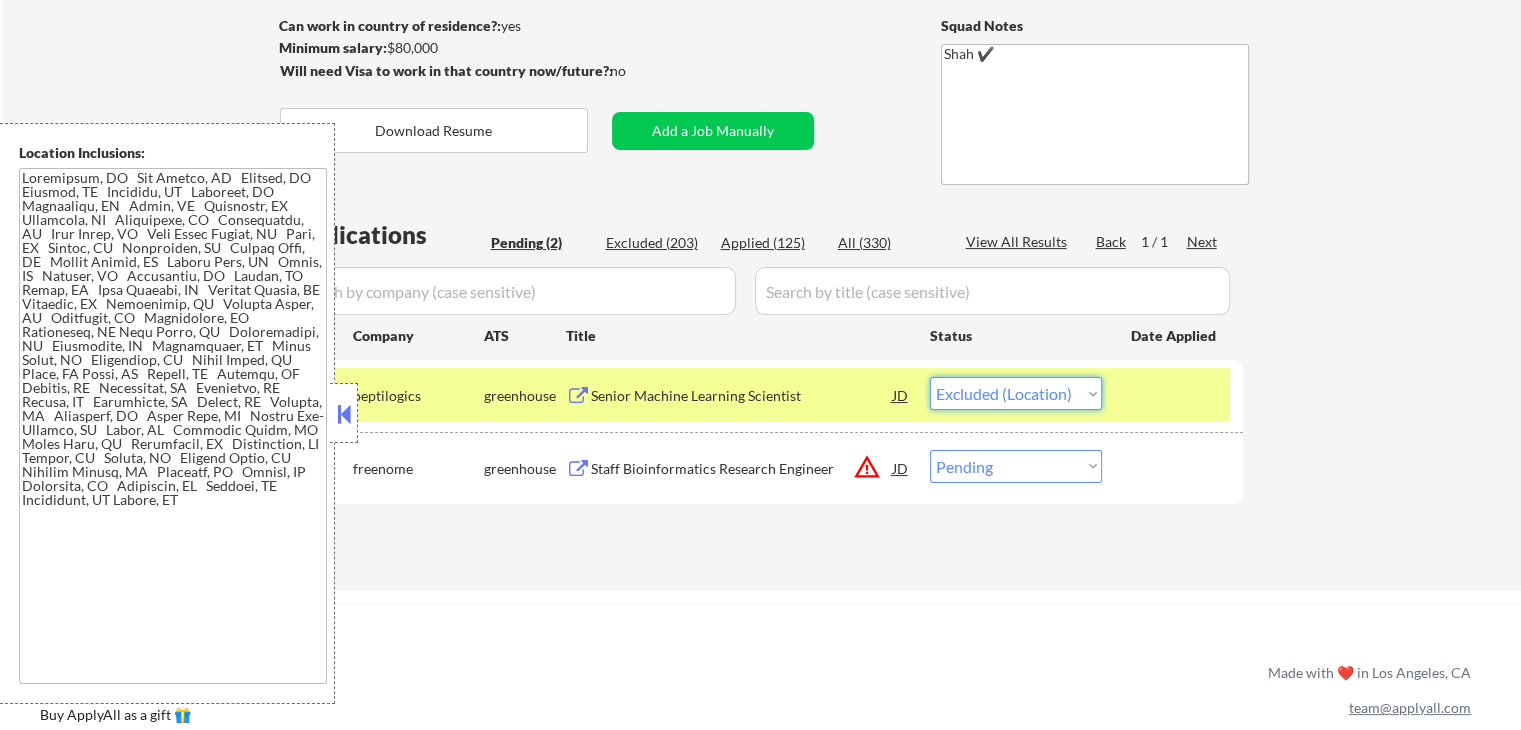 click on "Choose an option... Pending Applied Excluded (Questions) Excluded (Expired) Excluded (Location) Excluded (Bad Match) Excluded (Blocklist) Excluded (Salary) Excluded (Other)" at bounding box center (1016, 393) 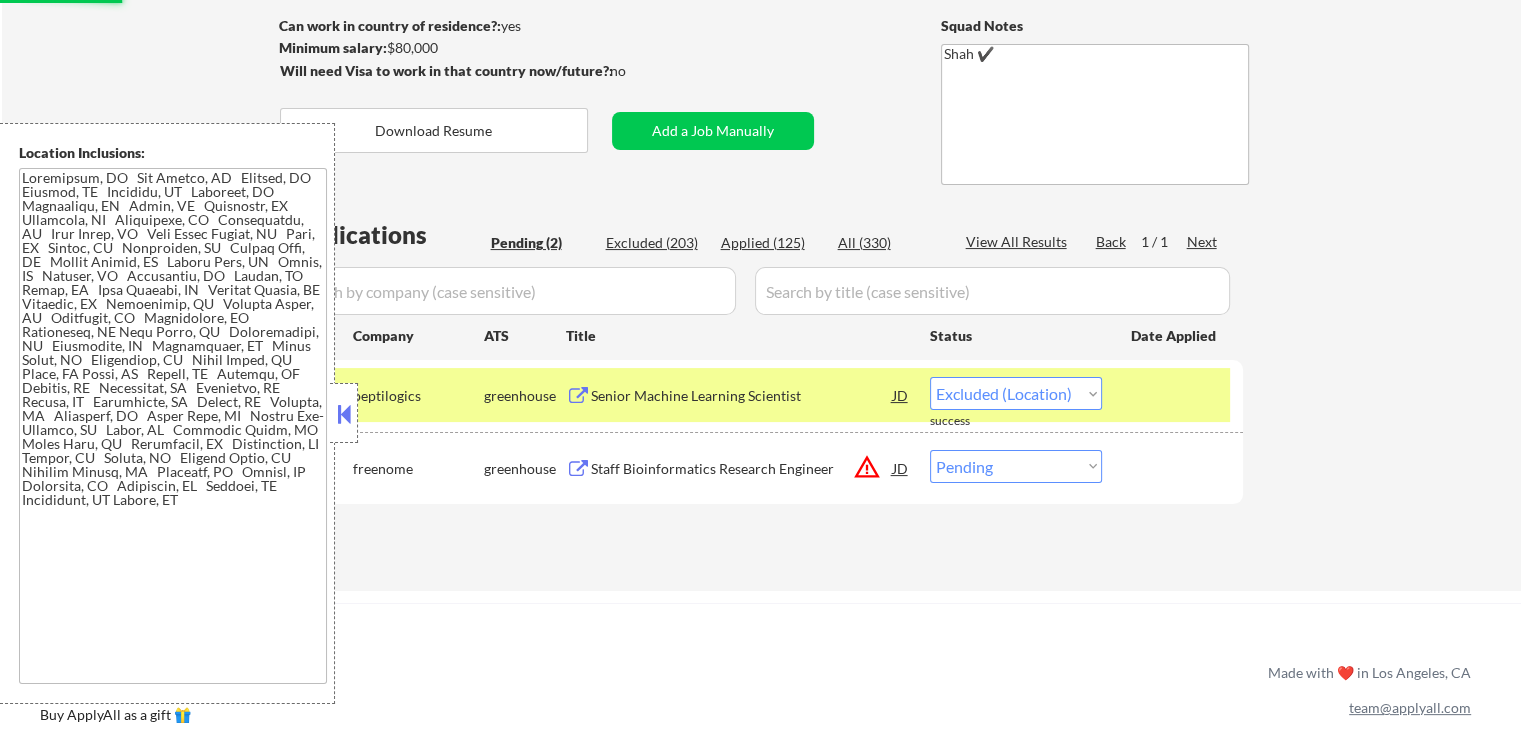 click at bounding box center (344, 414) 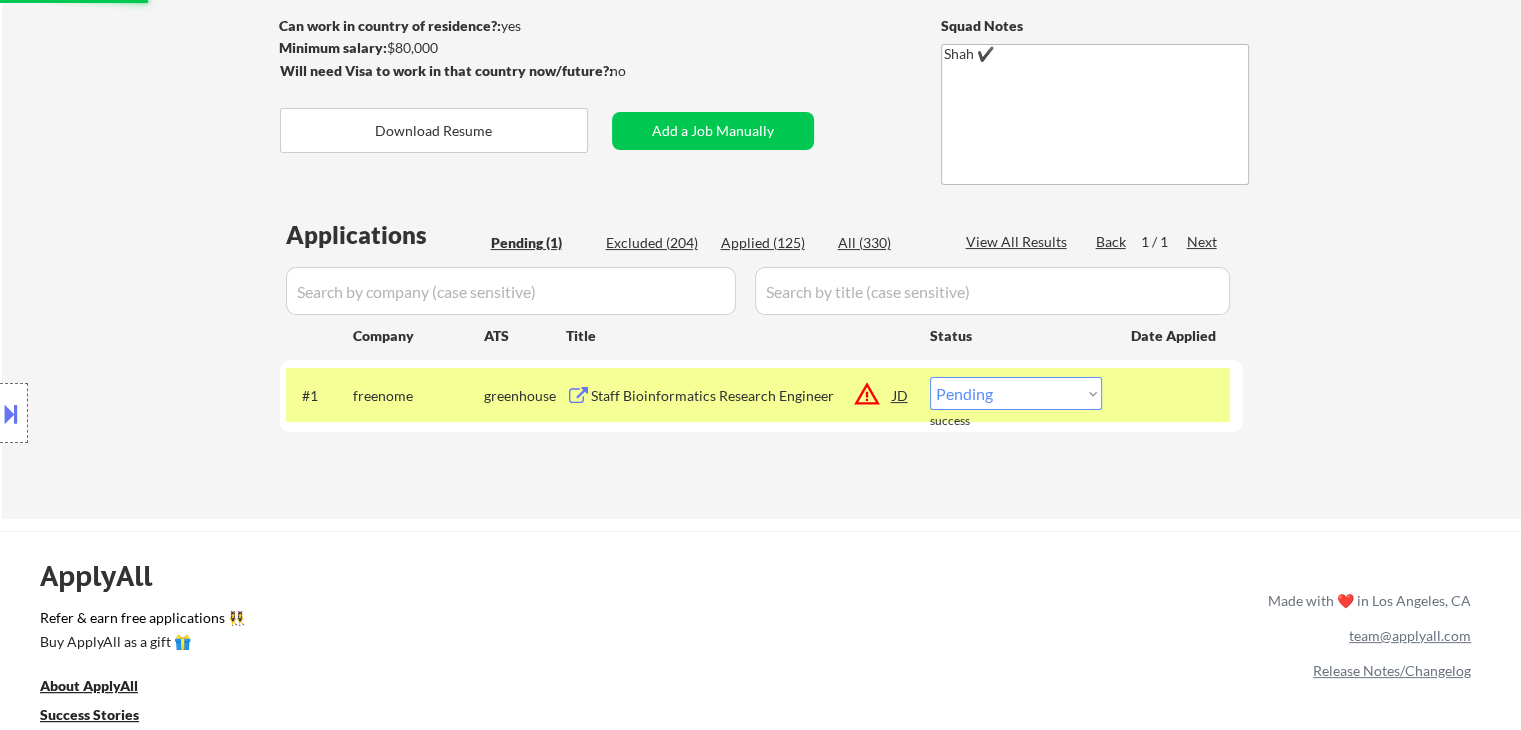 click on "Location Inclusions:" at bounding box center (179, 413) 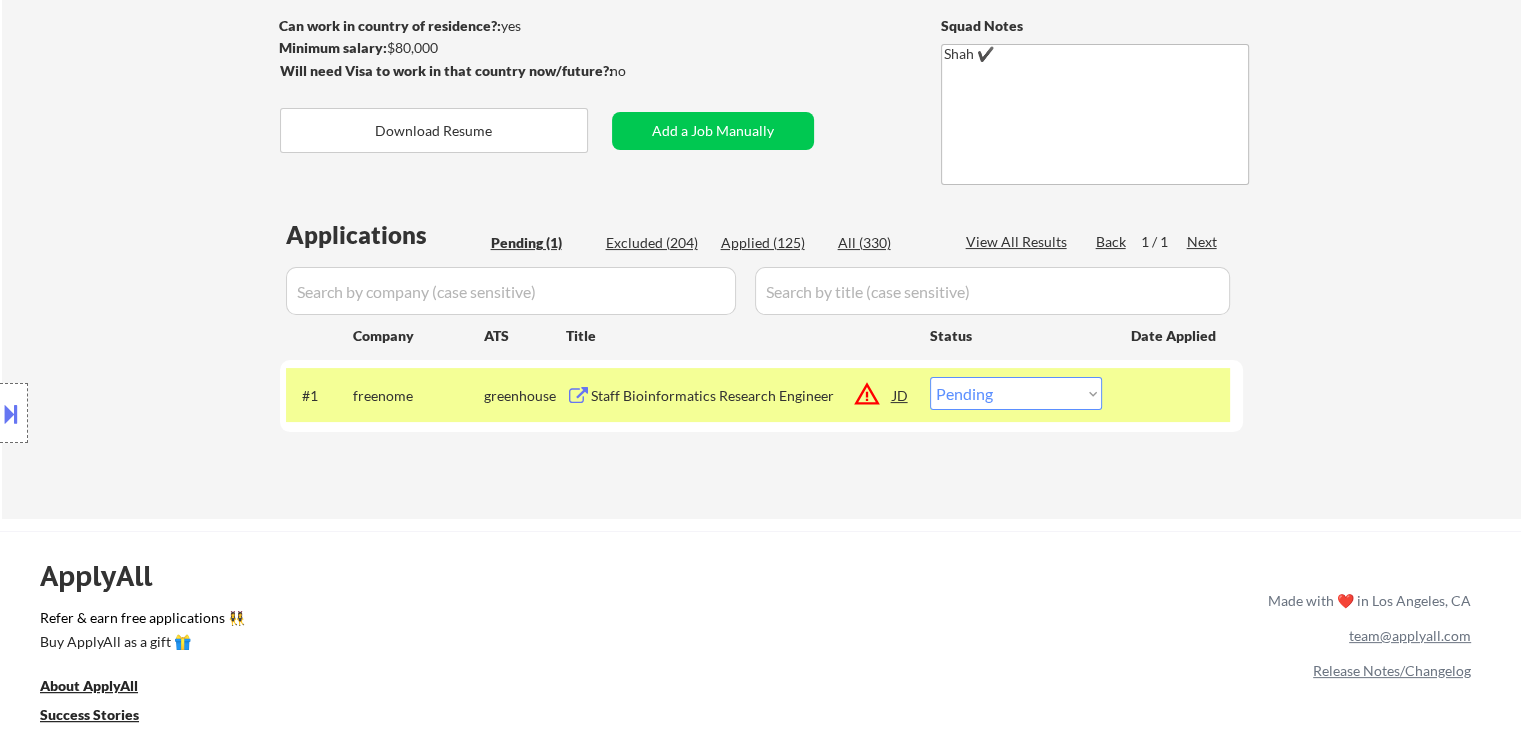 click on "Location Inclusions:" at bounding box center [179, 413] 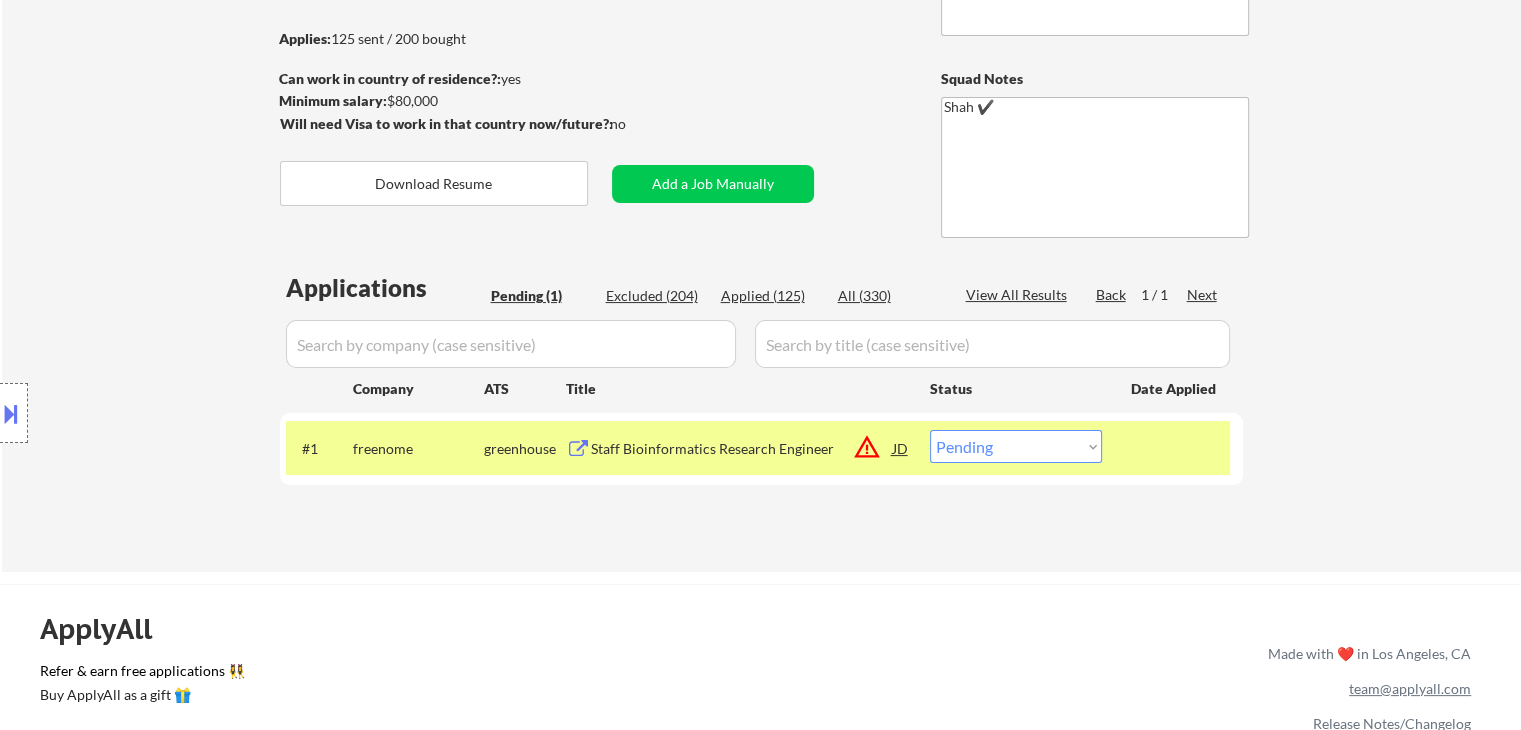 scroll, scrollTop: 200, scrollLeft: 0, axis: vertical 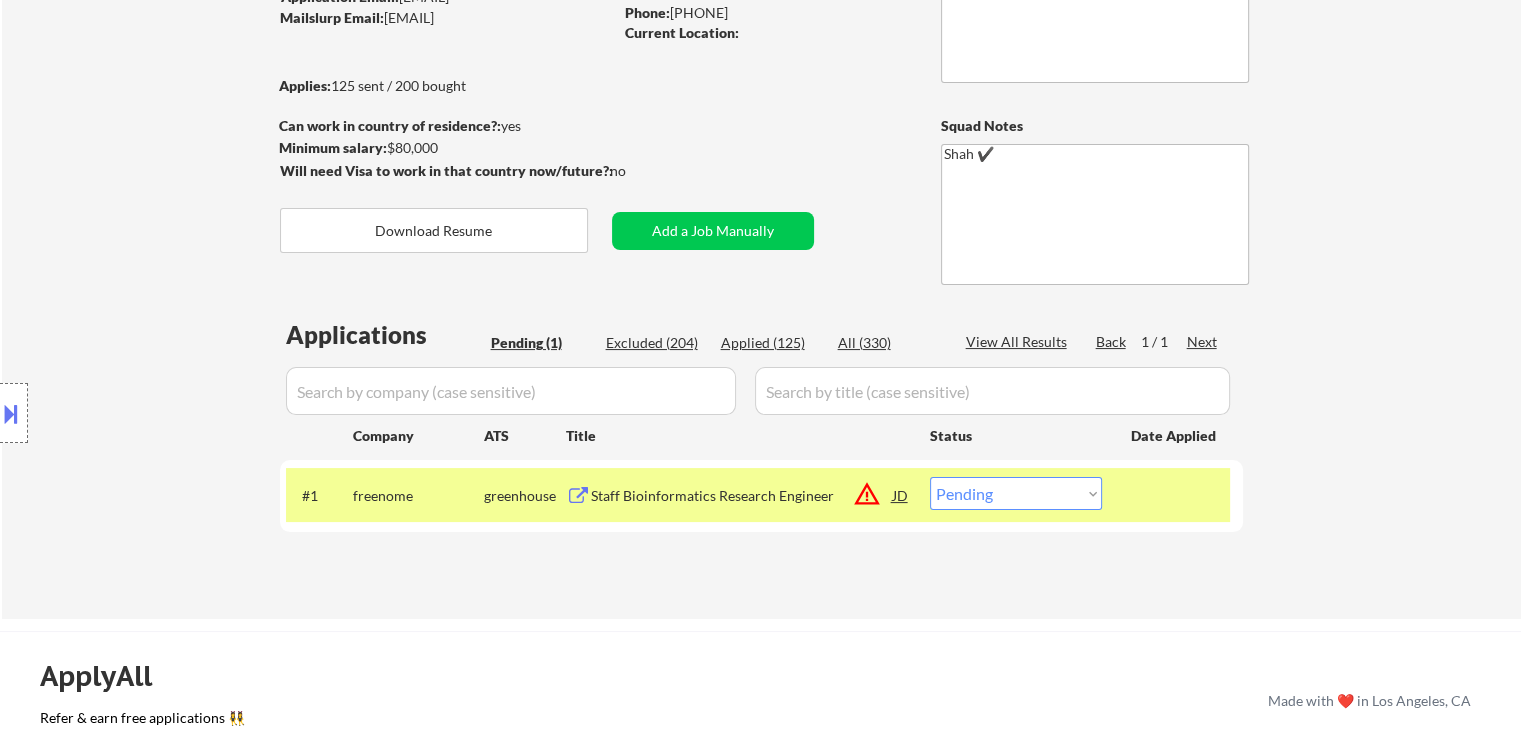 click on "Location Inclusions:" at bounding box center (179, 413) 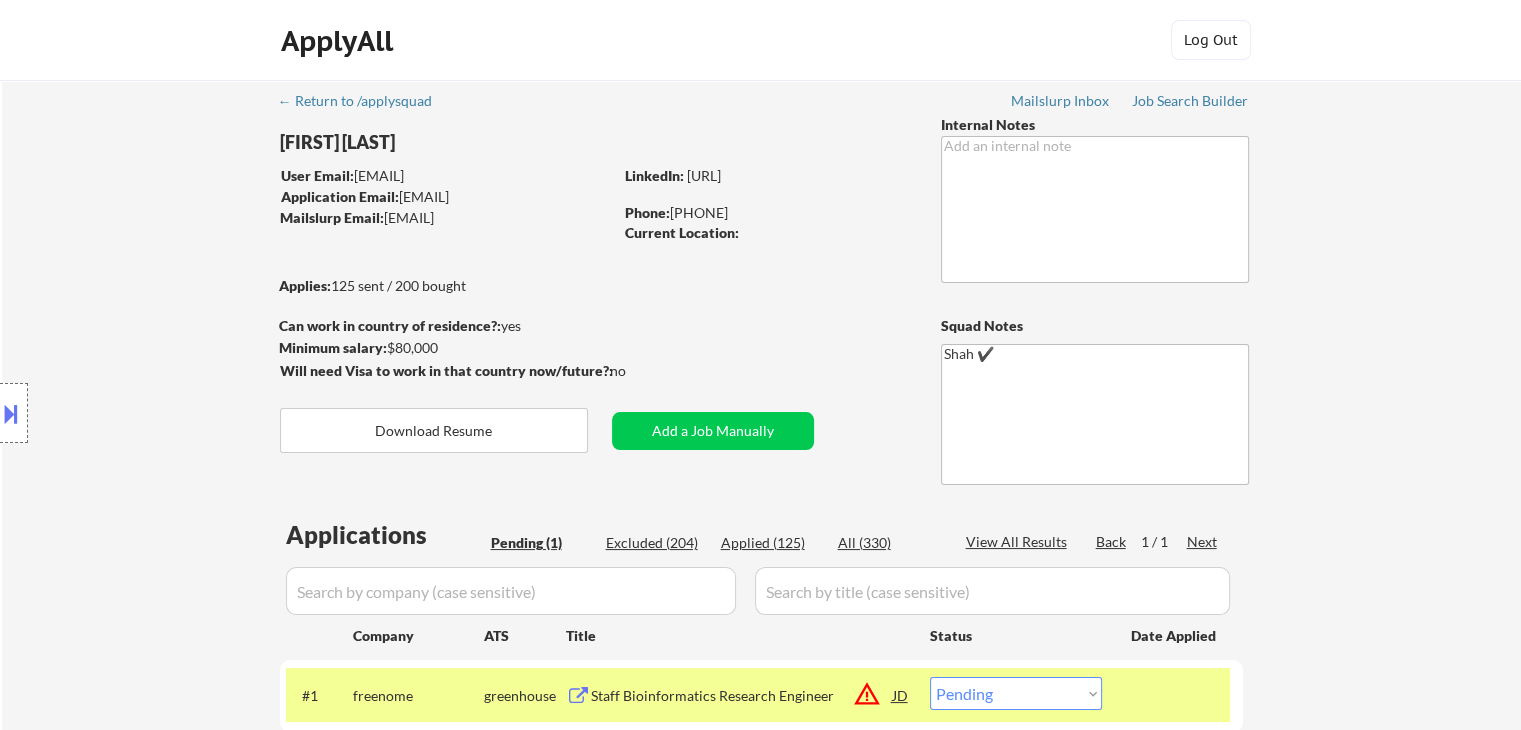 click on "Location Inclusions:" at bounding box center (179, 413) 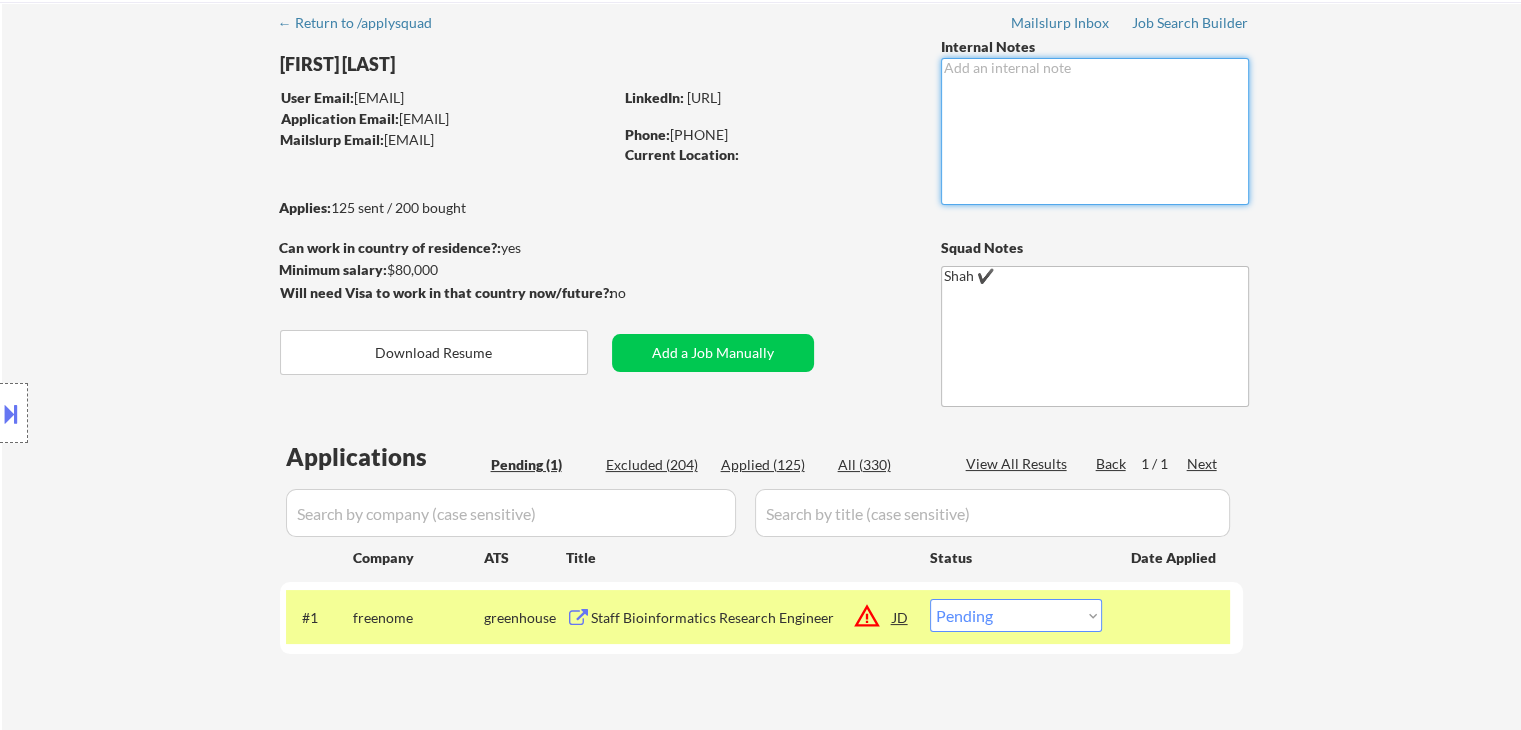 scroll, scrollTop: 141, scrollLeft: 0, axis: vertical 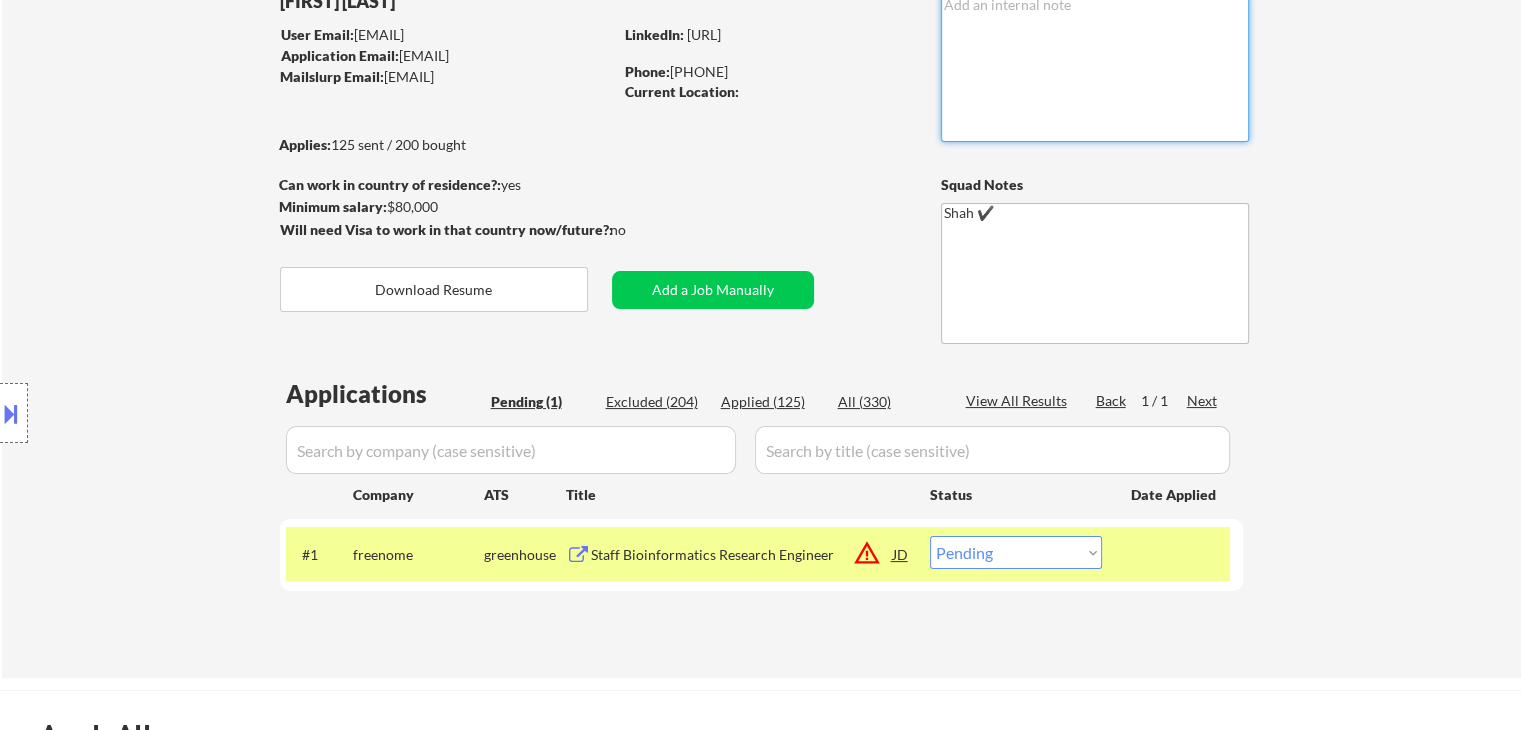 click on "warning_amber" at bounding box center (867, 553) 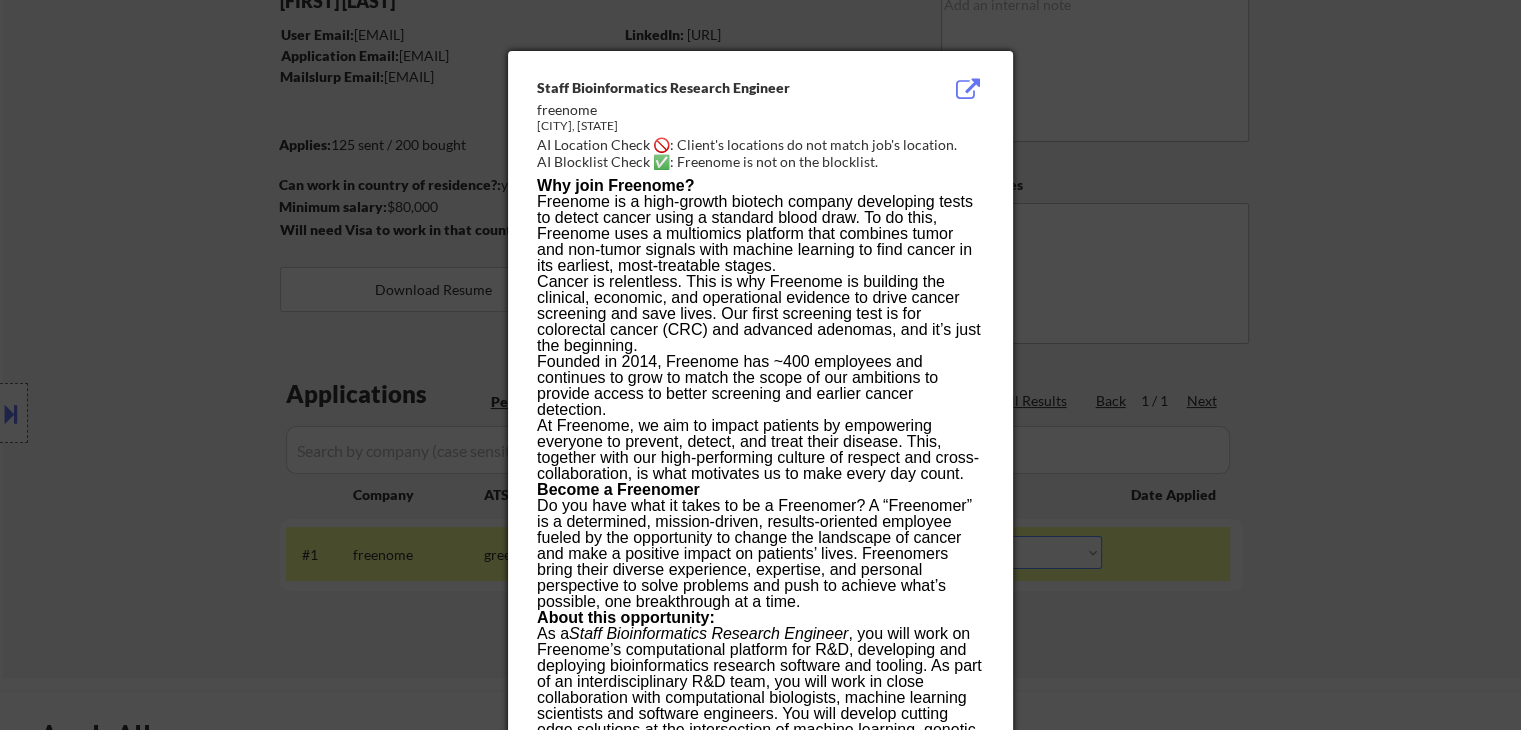 drag, startPoint x: 1248, startPoint y: 141, endPoint x: 1225, endPoint y: 154, distance: 26.41969 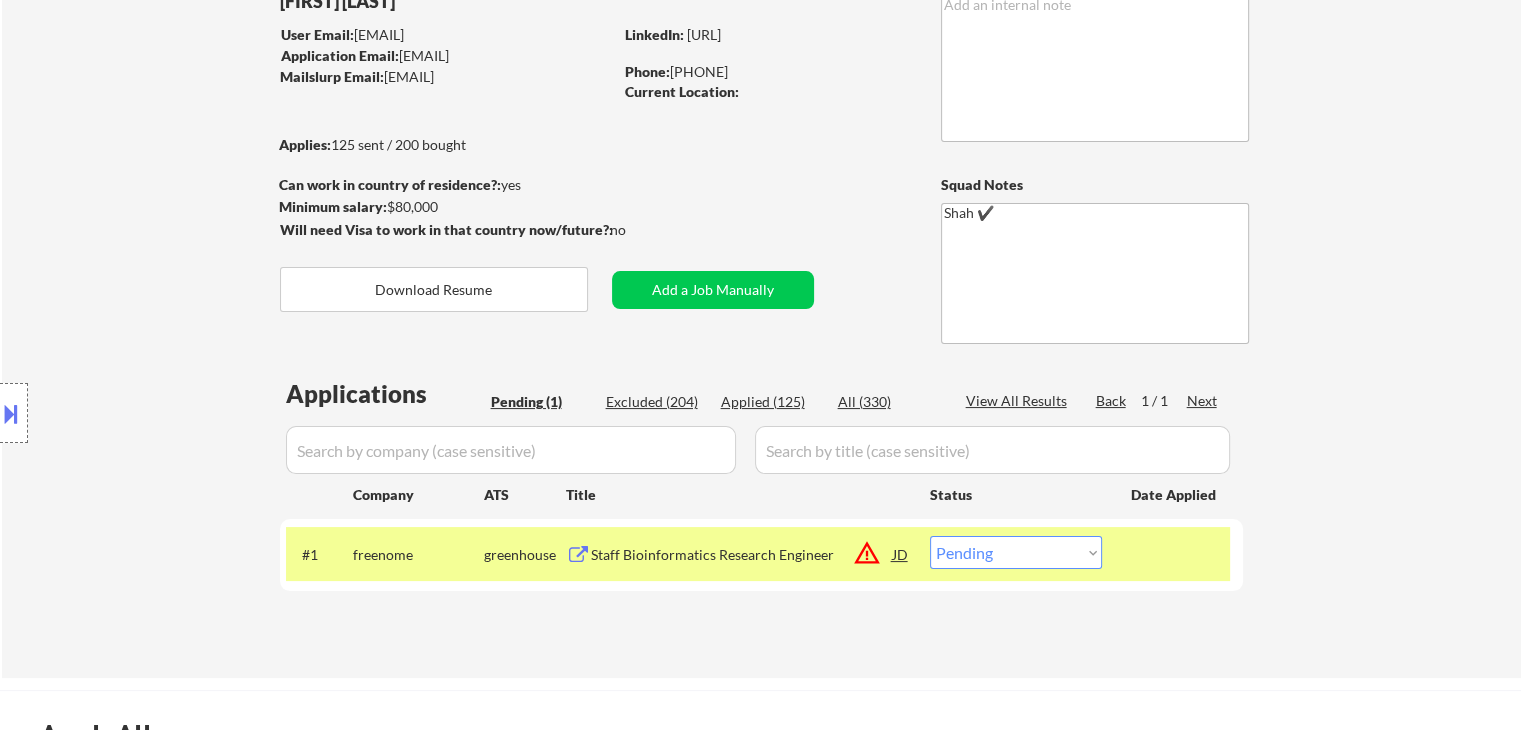 click on "Staff Bioinformatics Research Engineer" at bounding box center [742, 555] 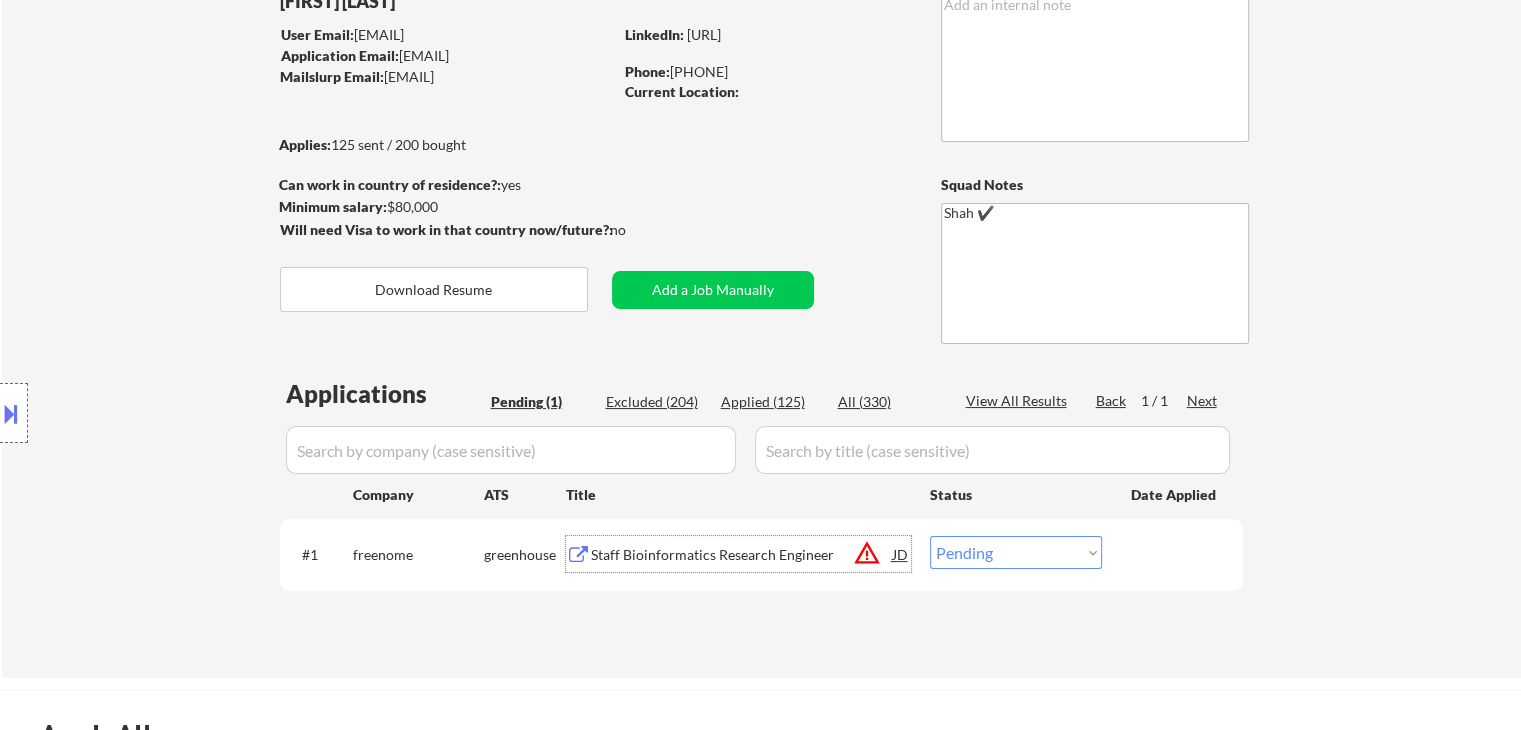 click on "Choose an option... Pending Applied Excluded (Questions) Excluded (Expired) Excluded (Location) Excluded (Bad Match) Excluded (Blocklist) Excluded (Salary) Excluded (Other)" at bounding box center (1016, 552) 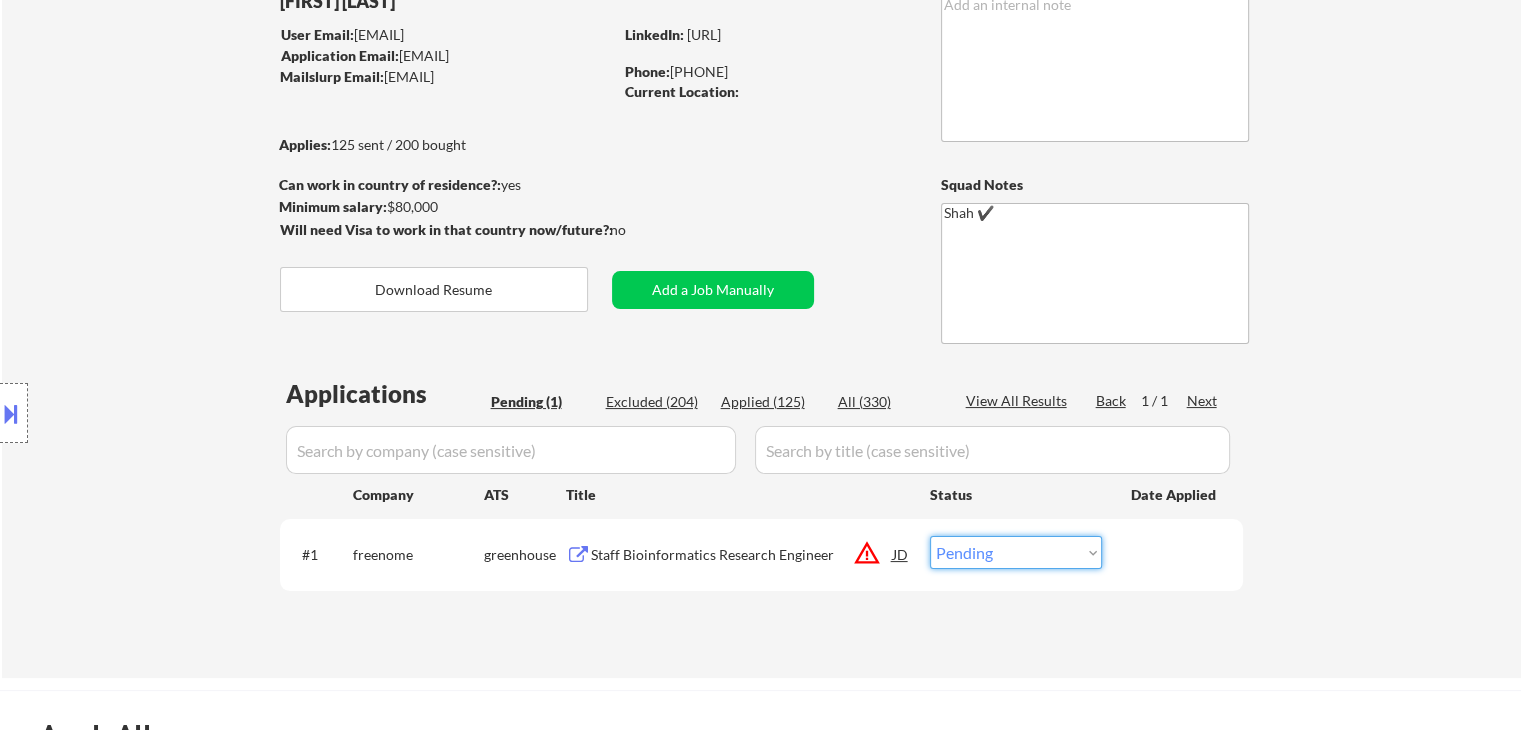 select on ""excluded__location_"" 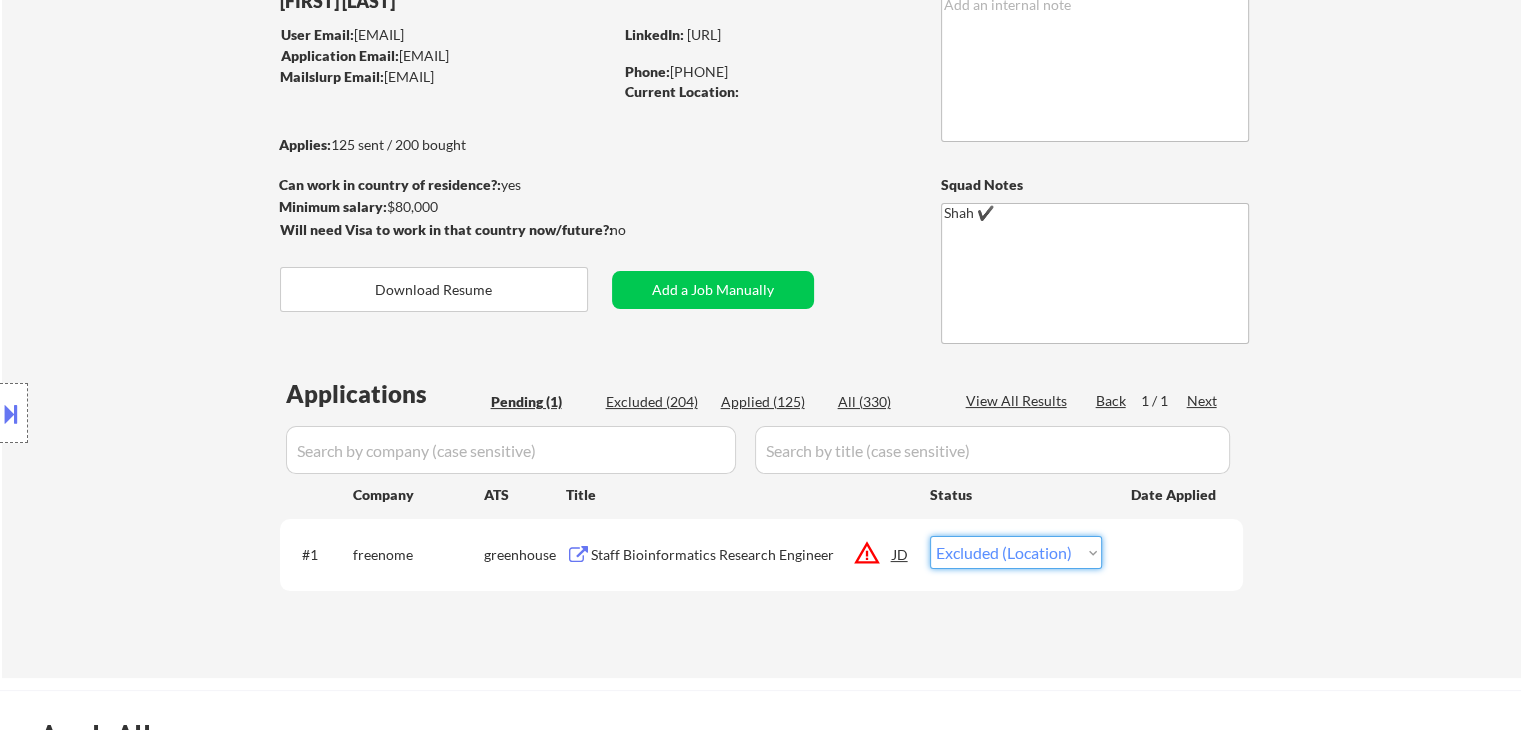 click on "Choose an option... Pending Applied Excluded (Questions) Excluded (Expired) Excluded (Location) Excluded (Bad Match) Excluded (Blocklist) Excluded (Salary) Excluded (Other)" at bounding box center (1016, 552) 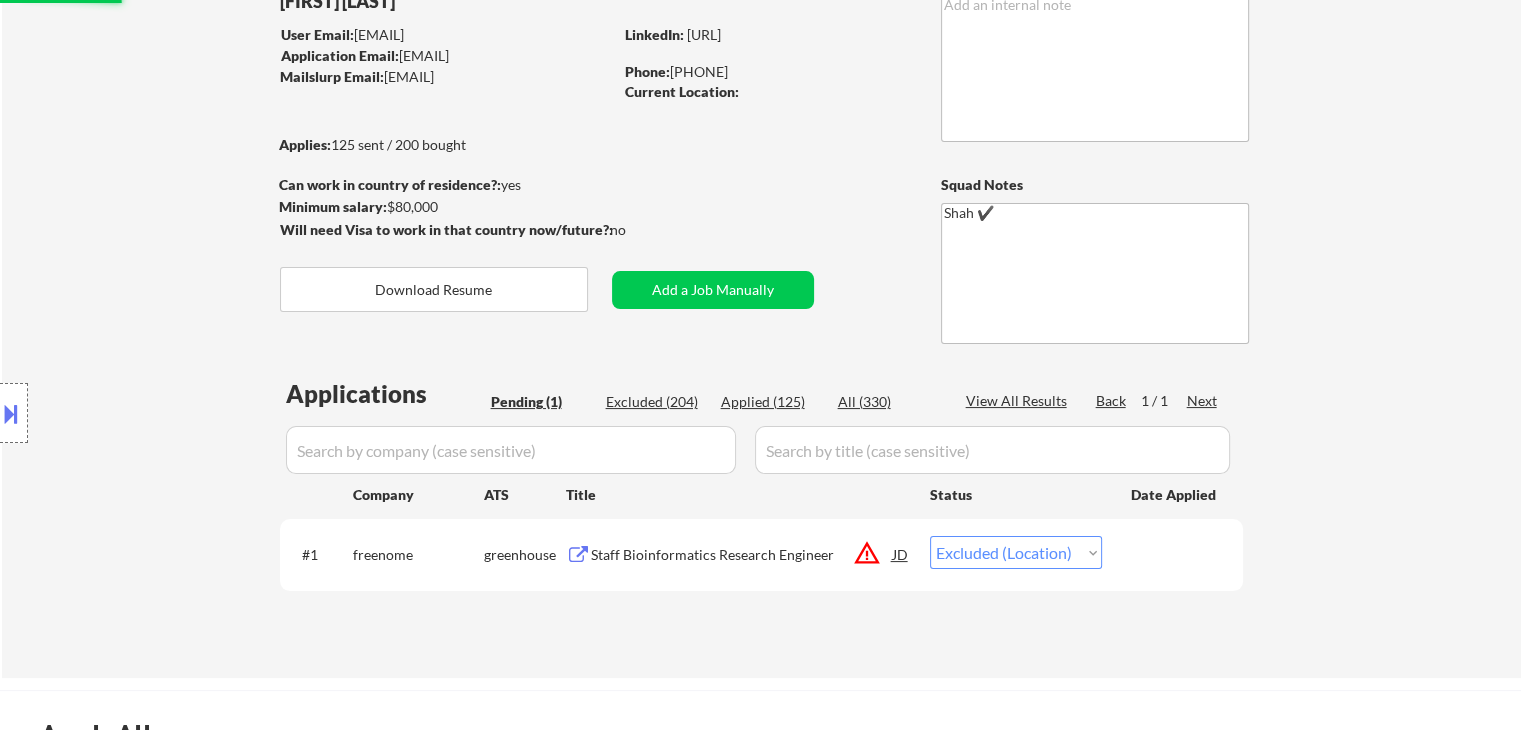 click on "Location Inclusions:" at bounding box center [179, 413] 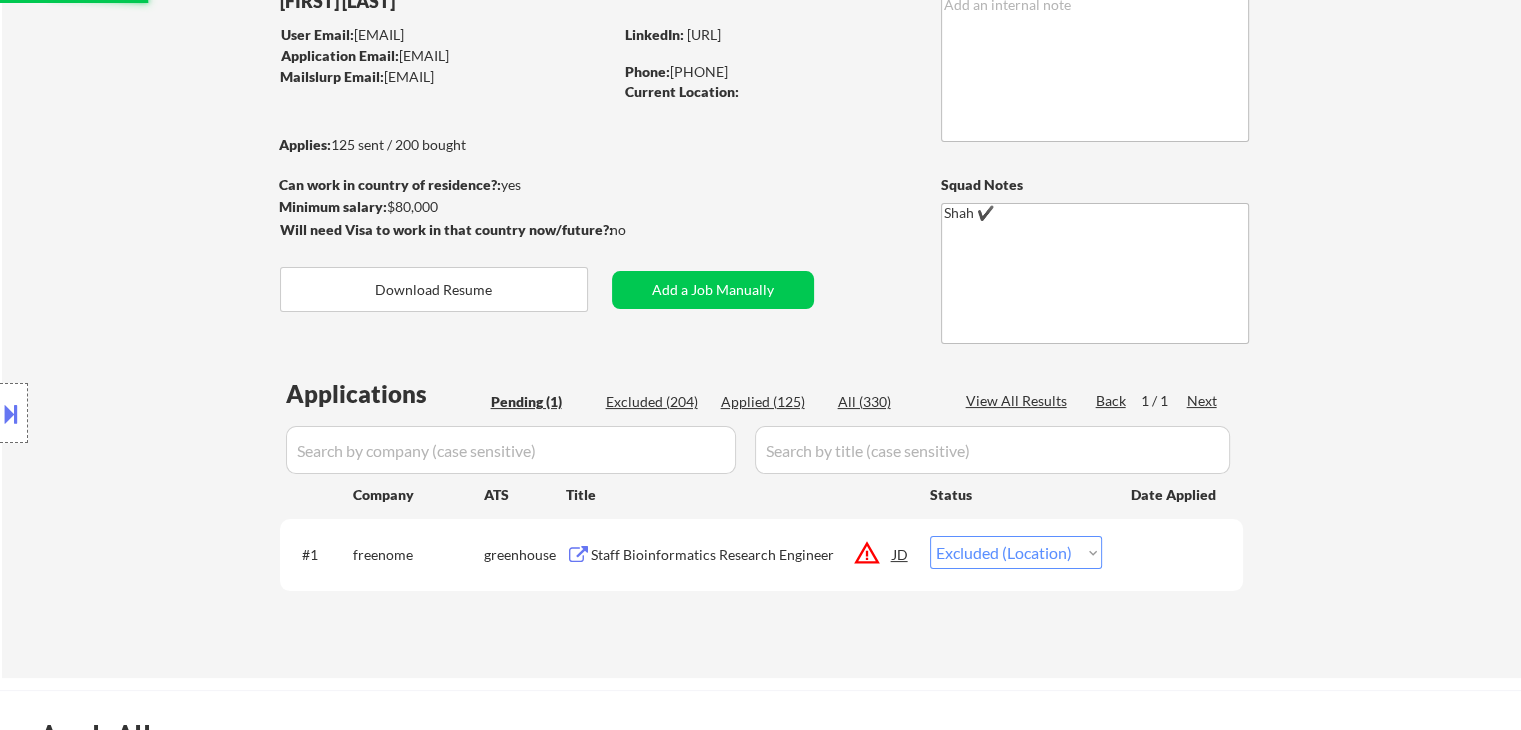 click on "Location Inclusions:" at bounding box center [179, 413] 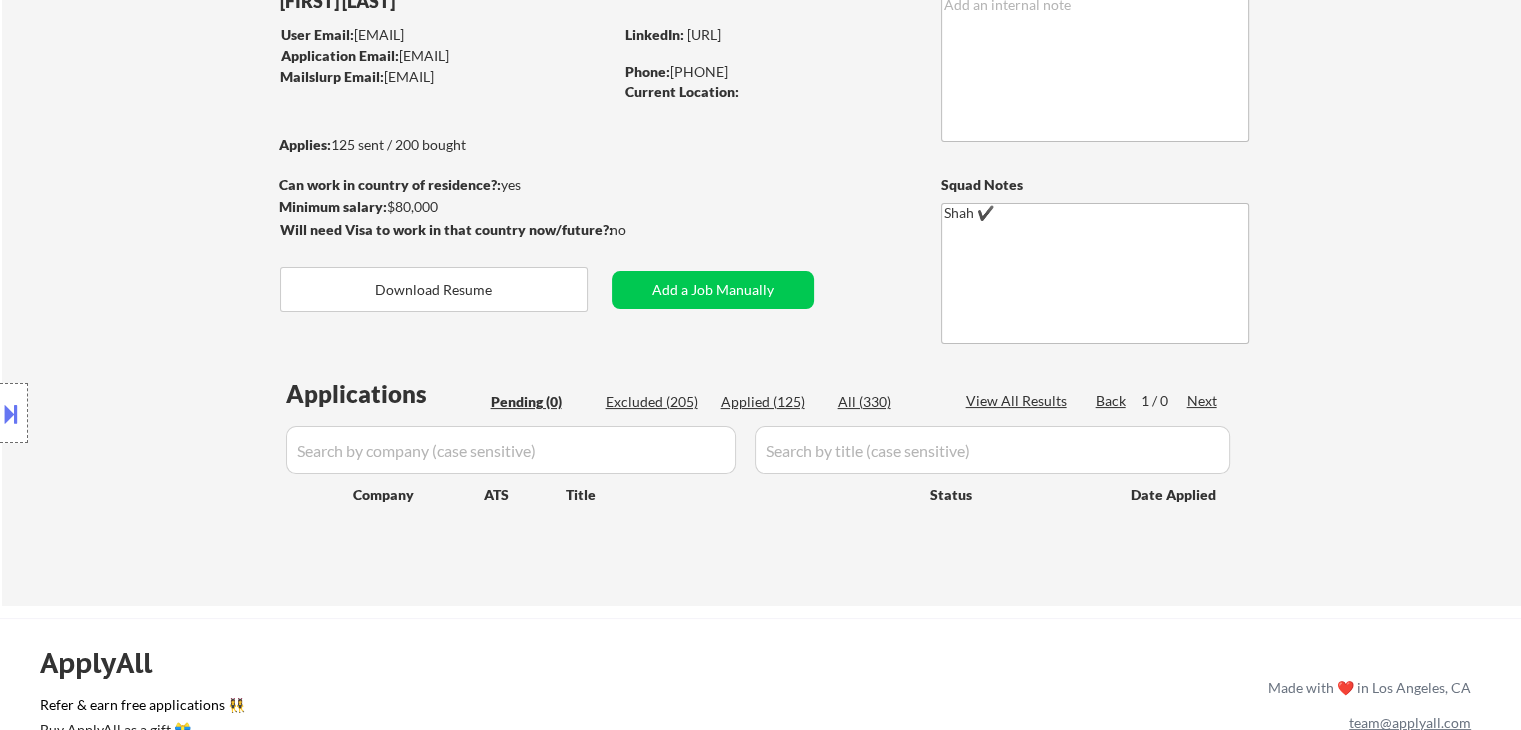 click on "Location Inclusions:" at bounding box center [179, 413] 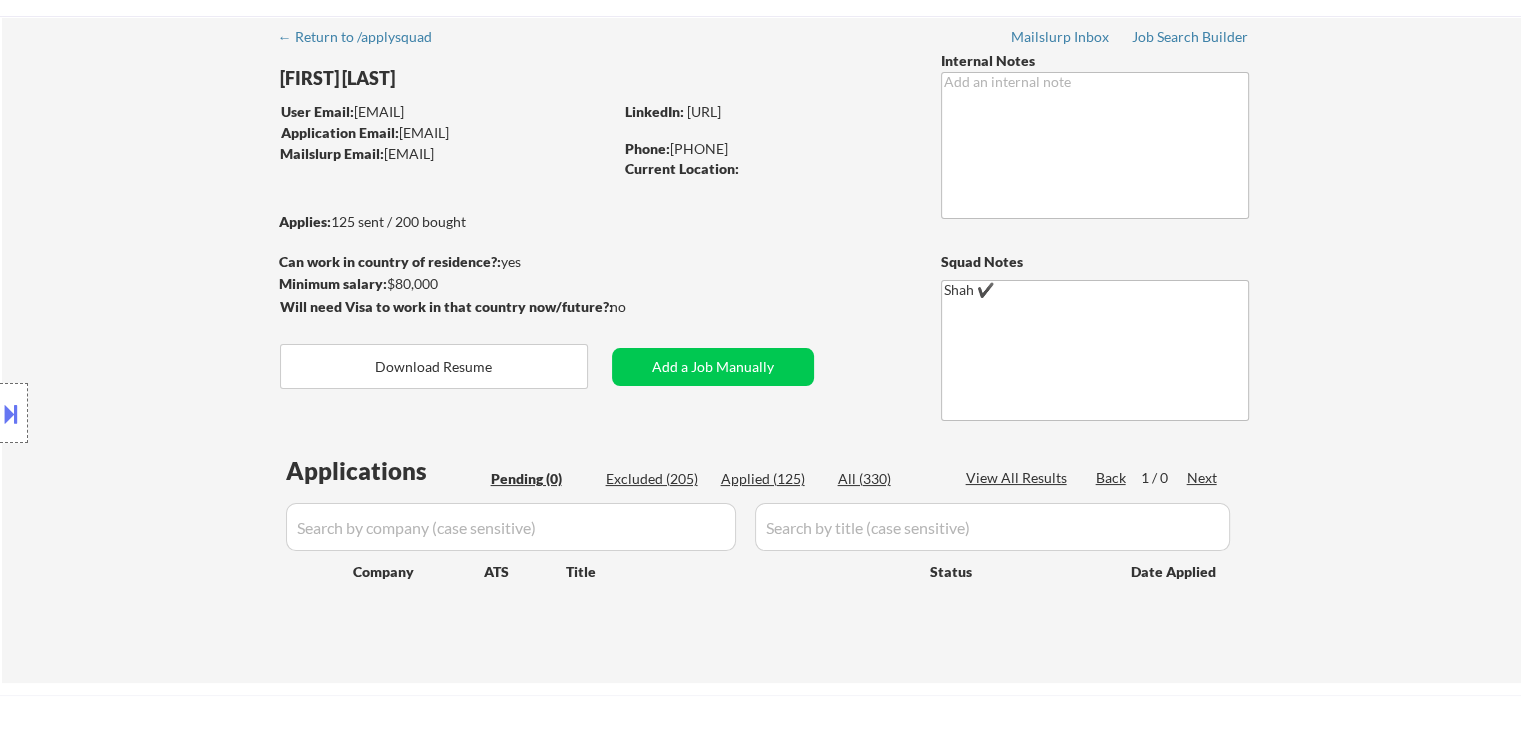 scroll, scrollTop: 0, scrollLeft: 0, axis: both 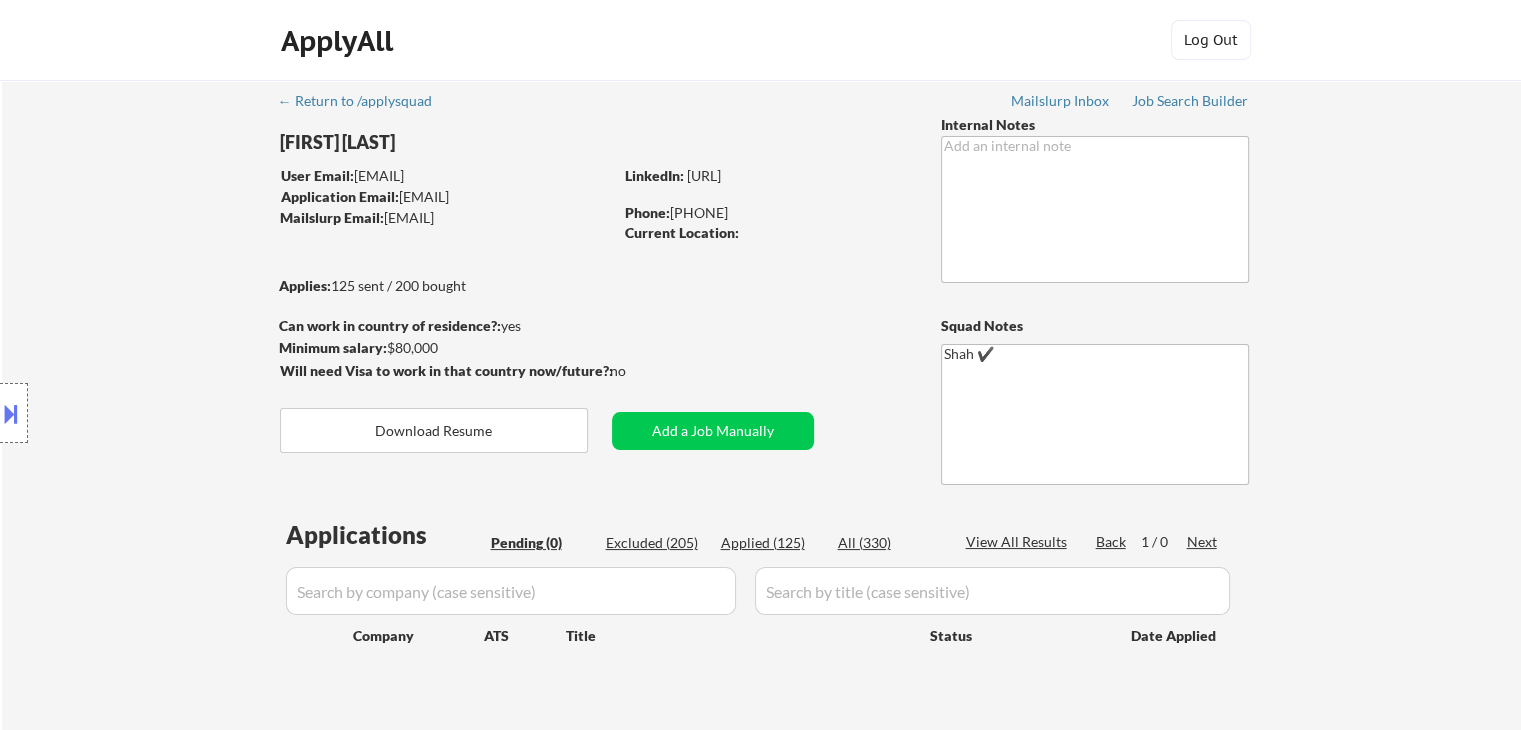 click on "Location Inclusions:" at bounding box center (179, 413) 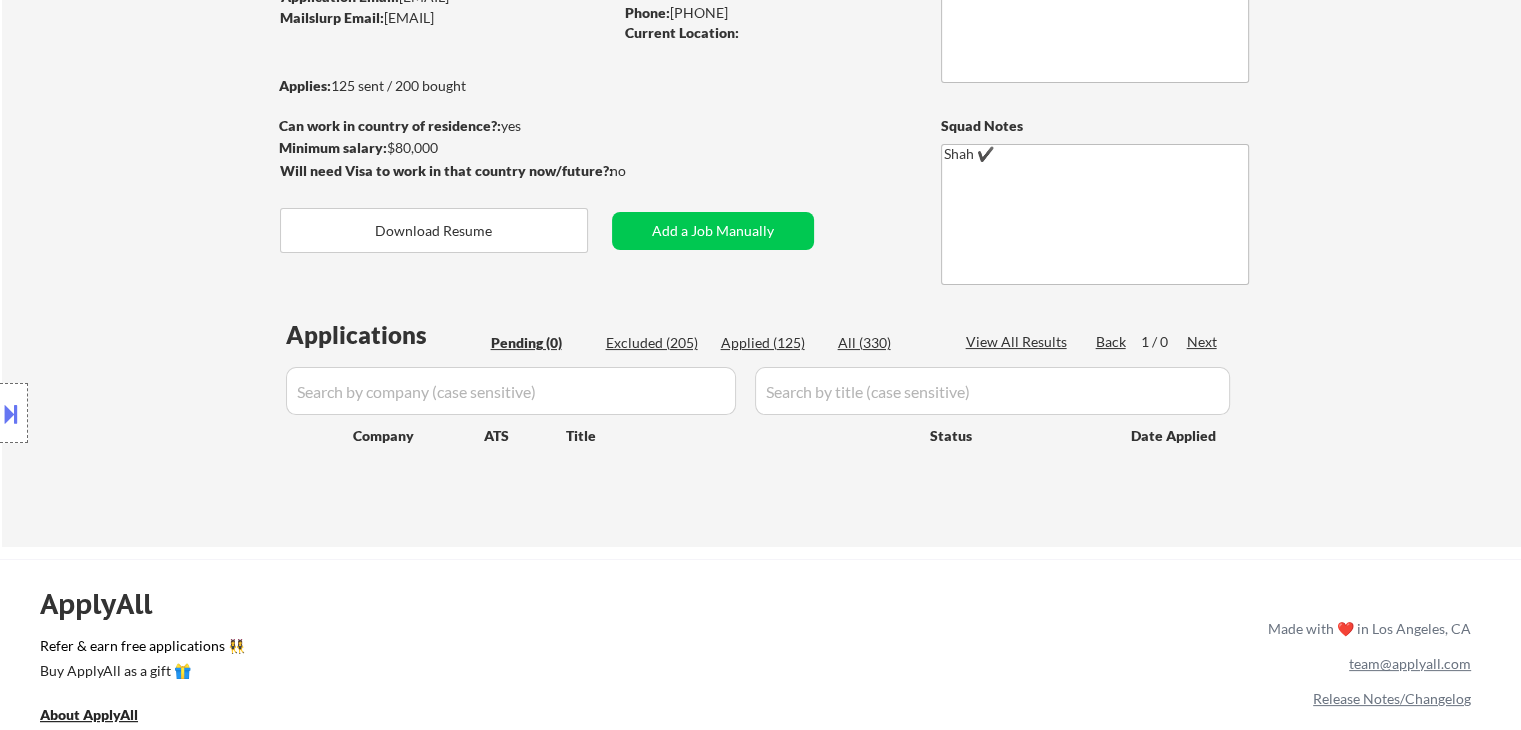 click on "Location Inclusions:" at bounding box center (179, 413) 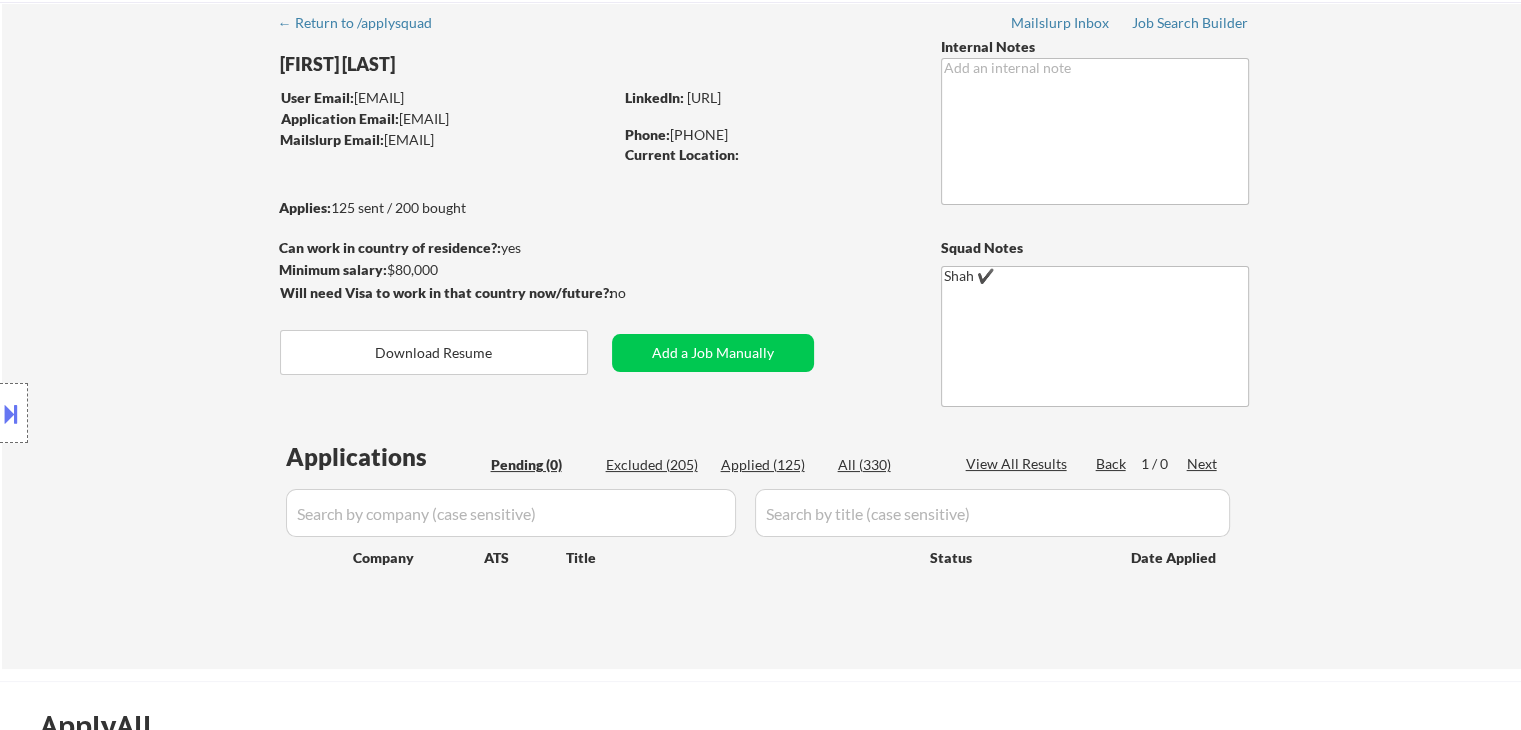 scroll, scrollTop: 0, scrollLeft: 0, axis: both 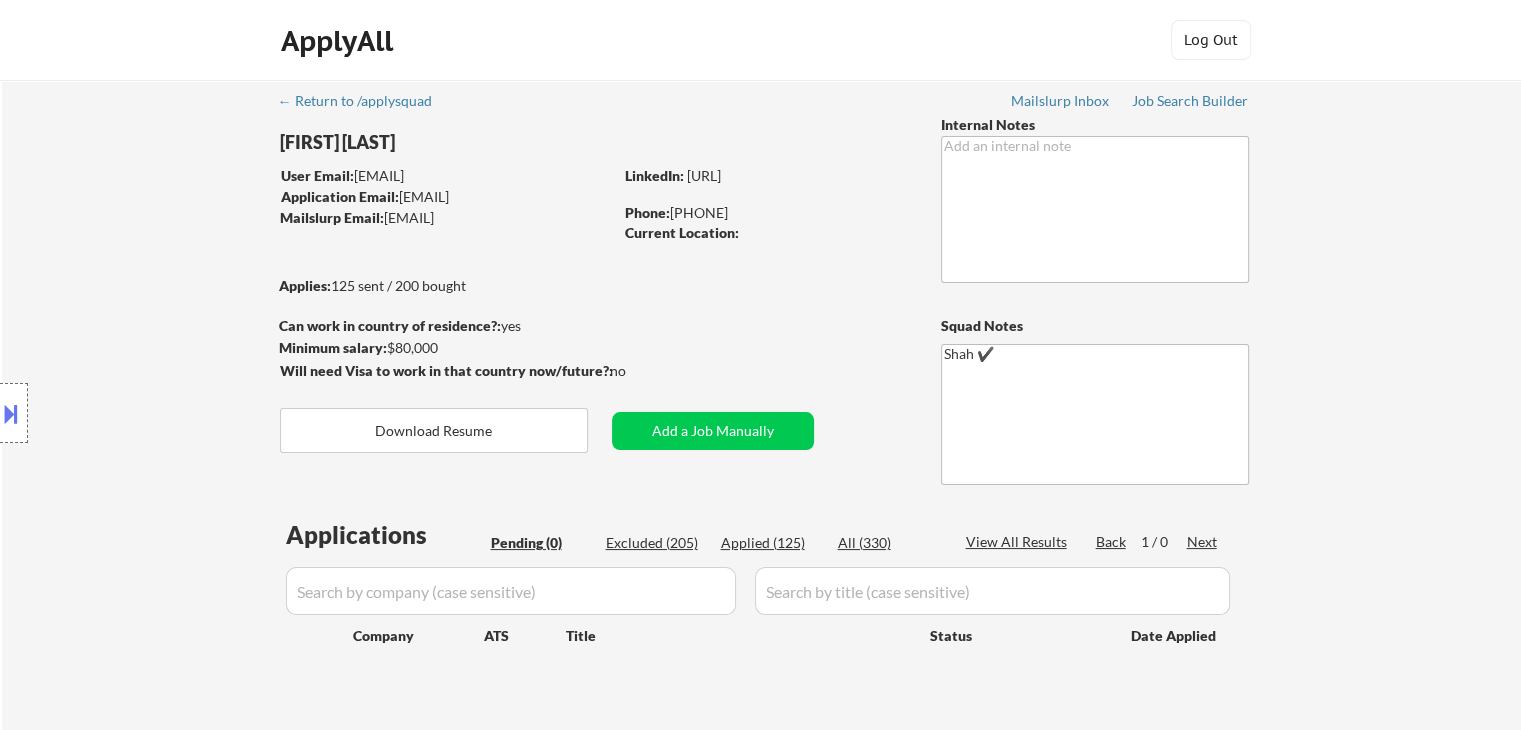 click on "Location Inclusions:" at bounding box center (179, 413) 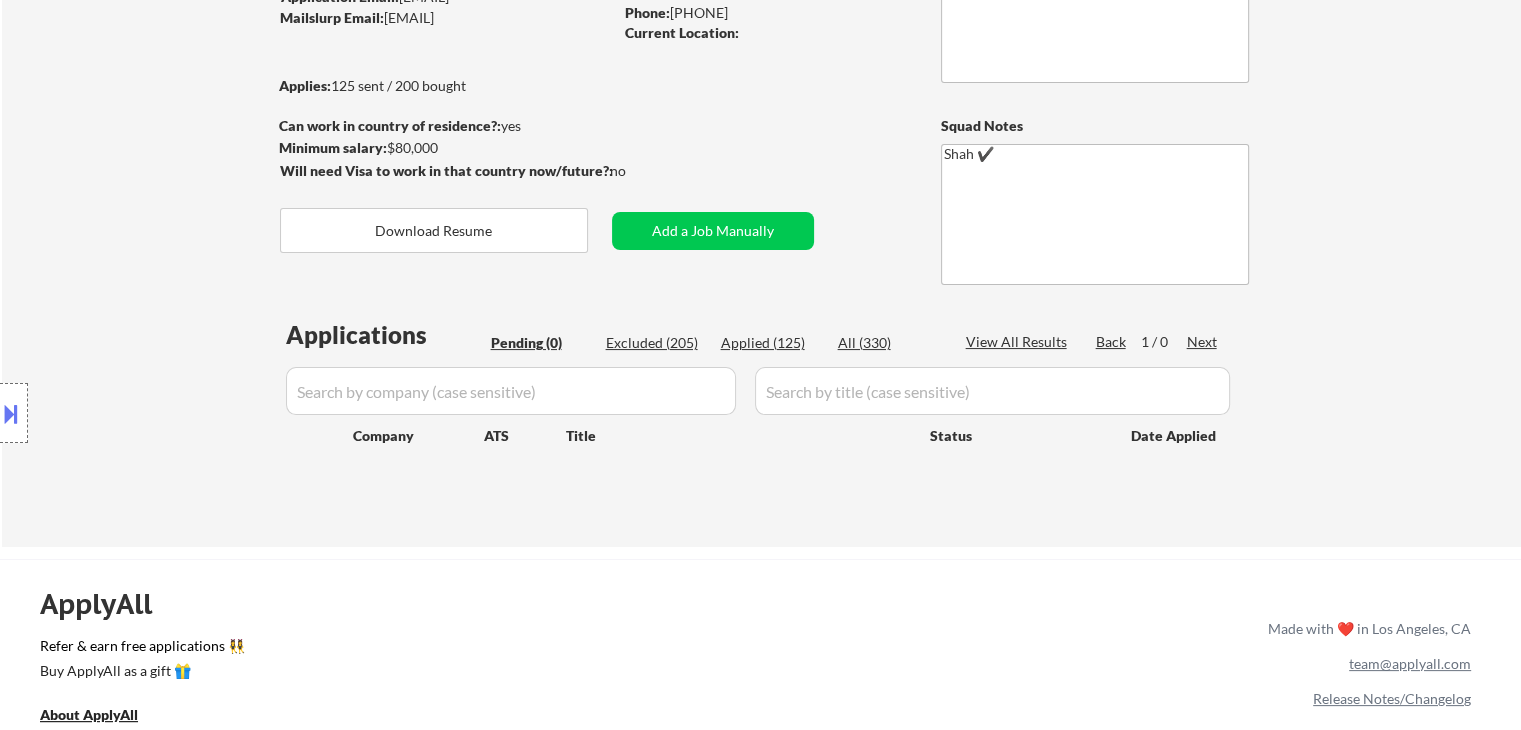 click on "Location Inclusions:" at bounding box center (179, 413) 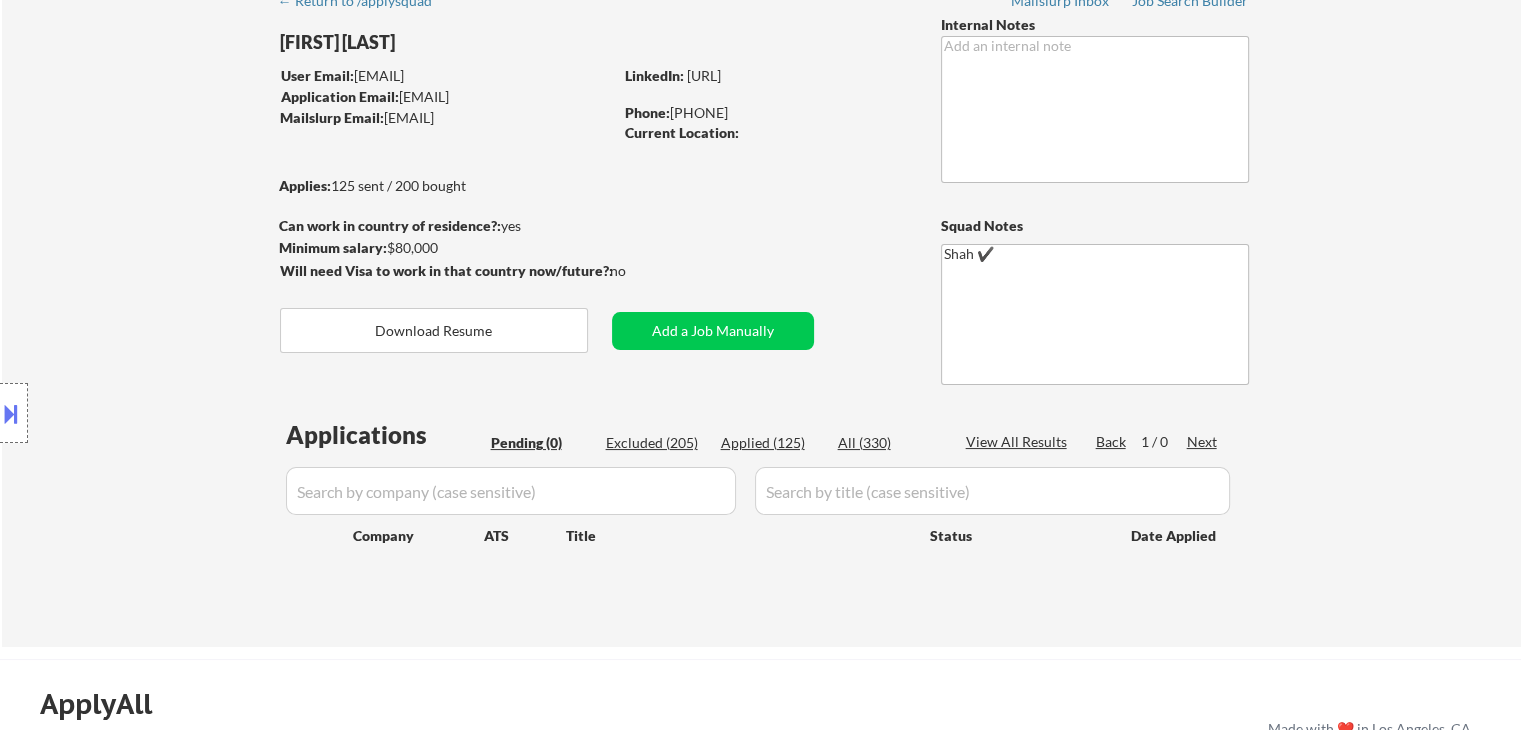 click on "Location Inclusions:" at bounding box center [179, 413] 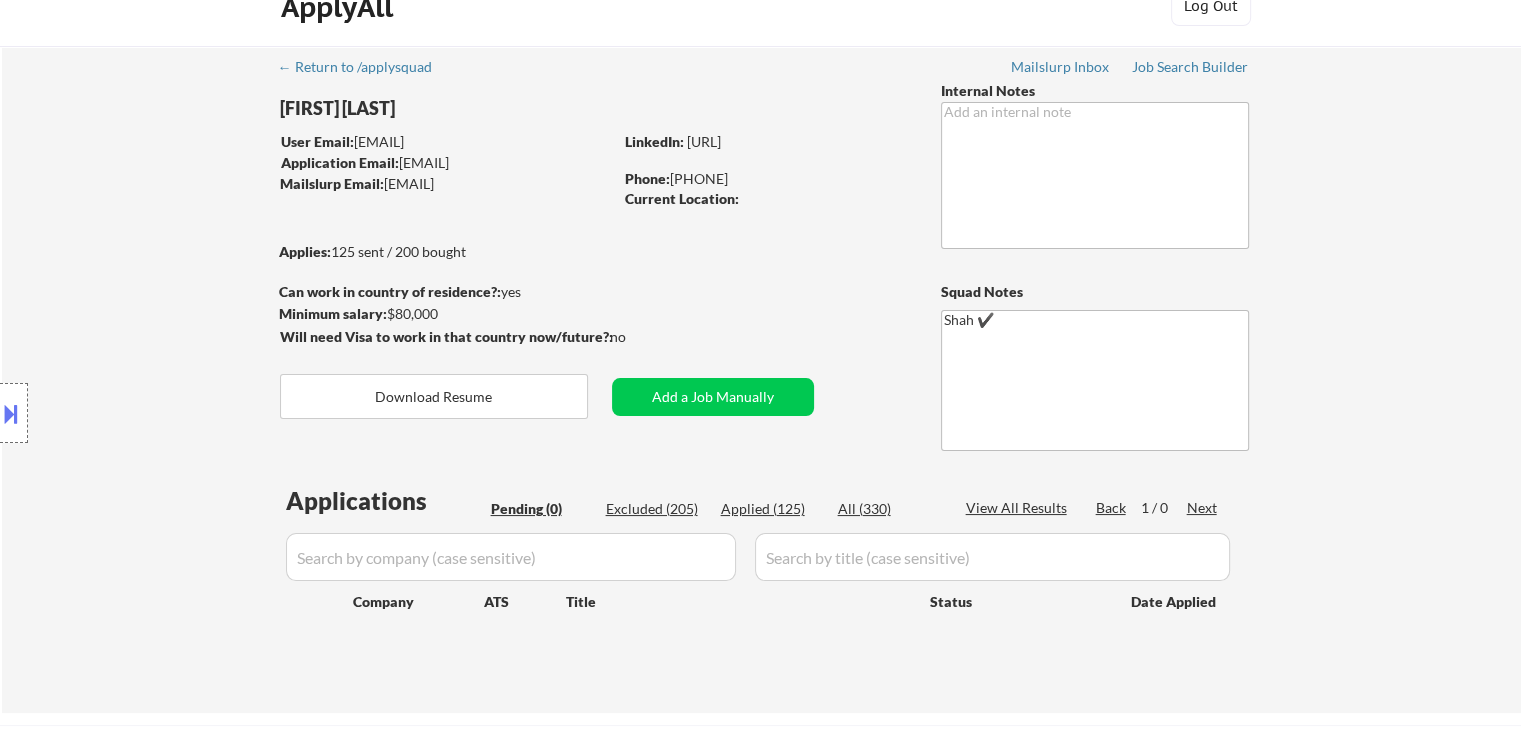 scroll, scrollTop: 0, scrollLeft: 0, axis: both 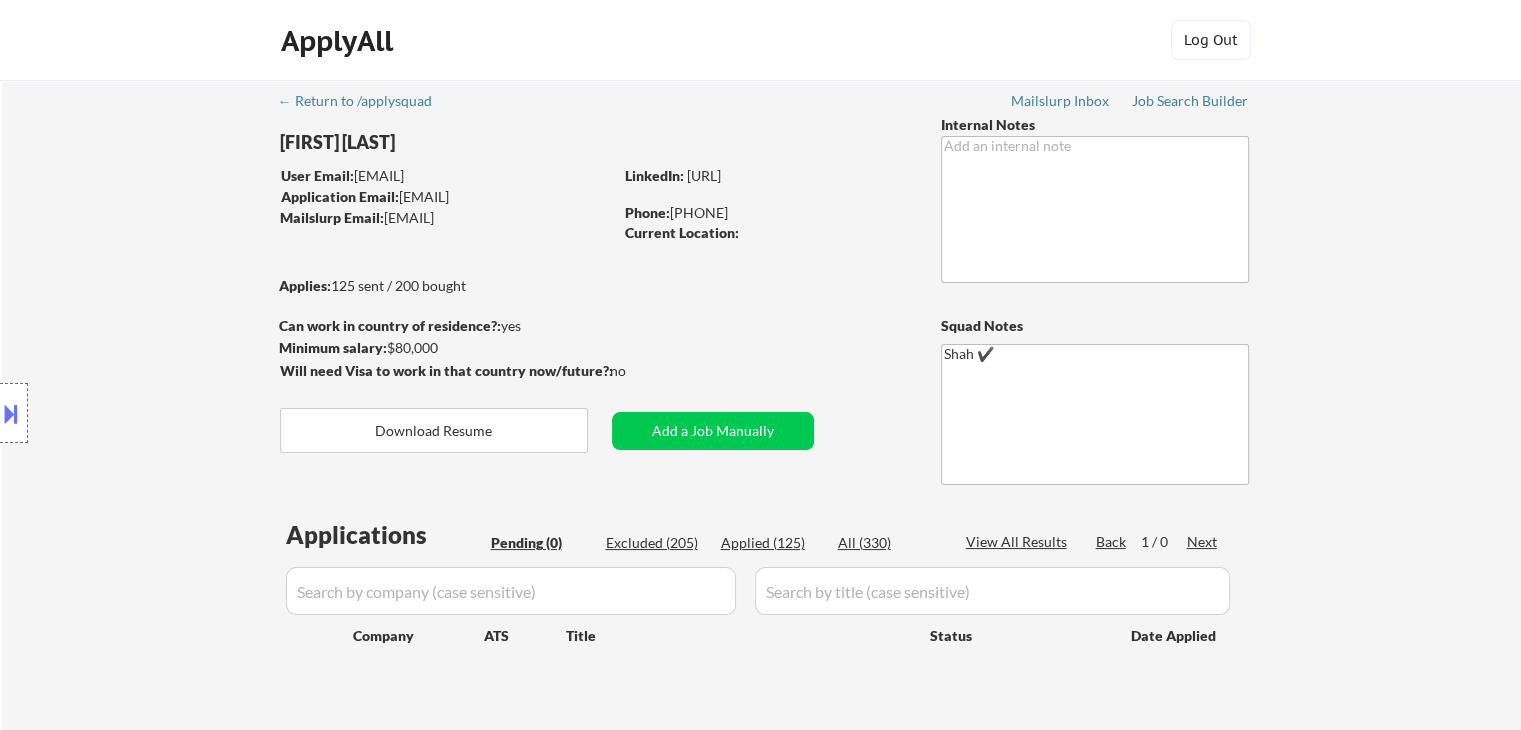 click on "Location Inclusions:" at bounding box center [179, 413] 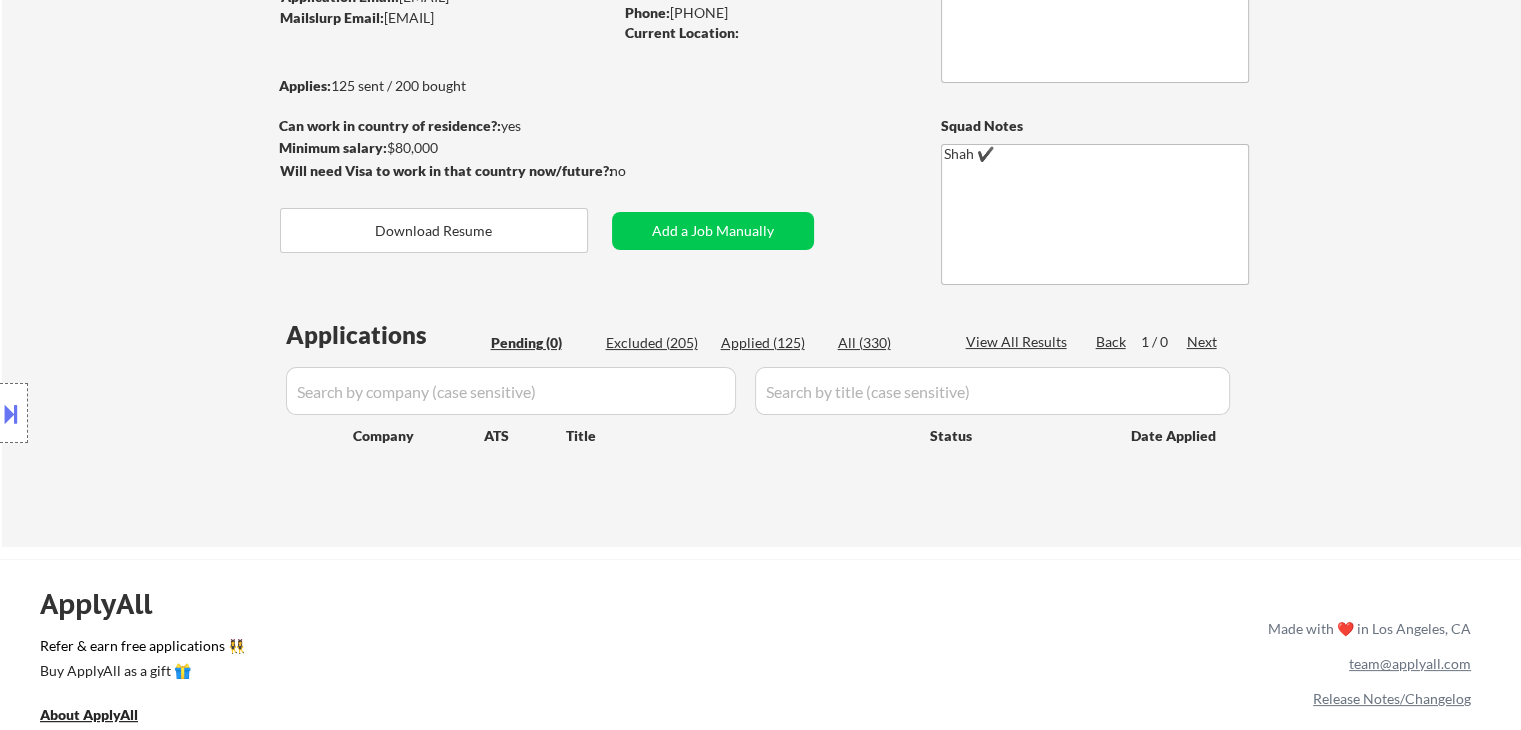 click on "Location Inclusions:" at bounding box center (179, 413) 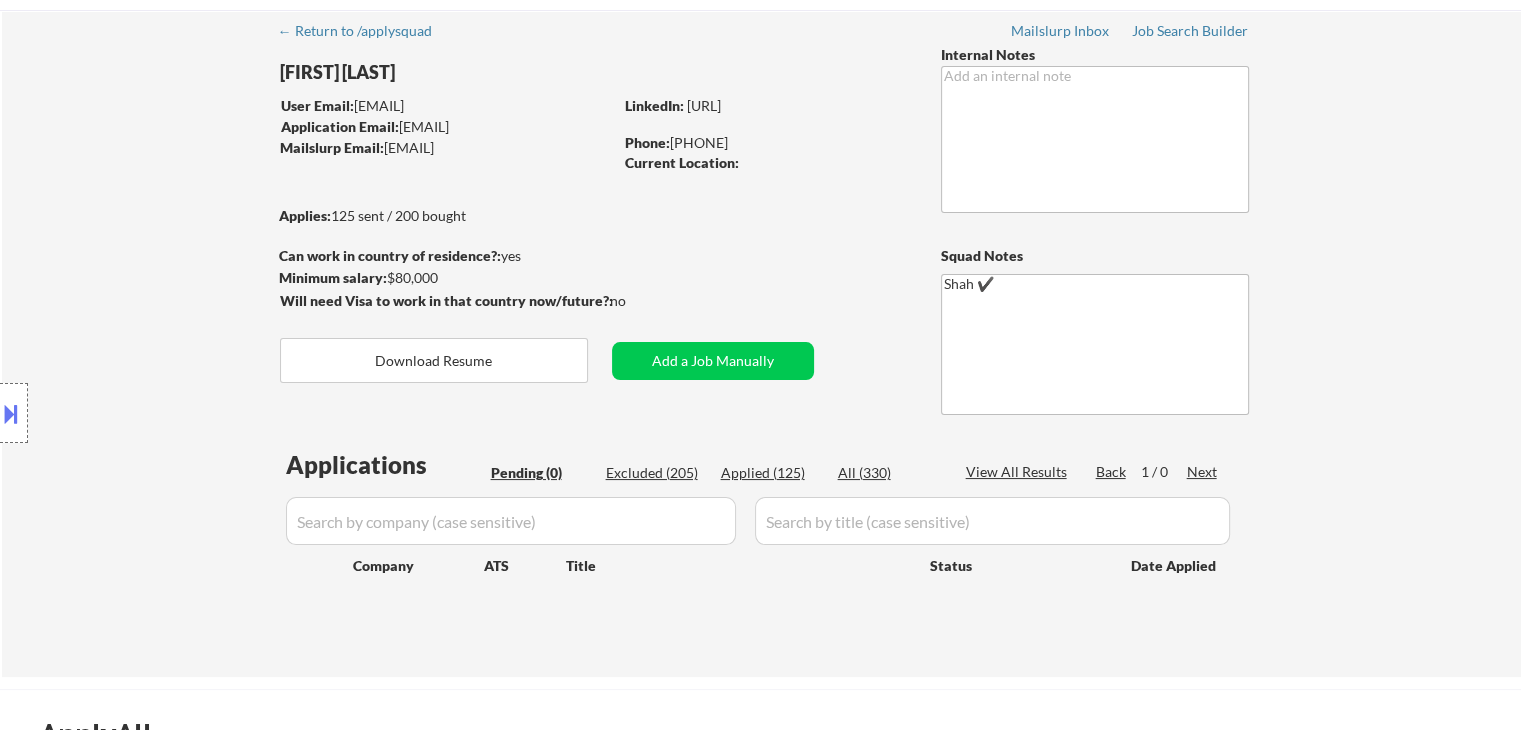scroll, scrollTop: 0, scrollLeft: 0, axis: both 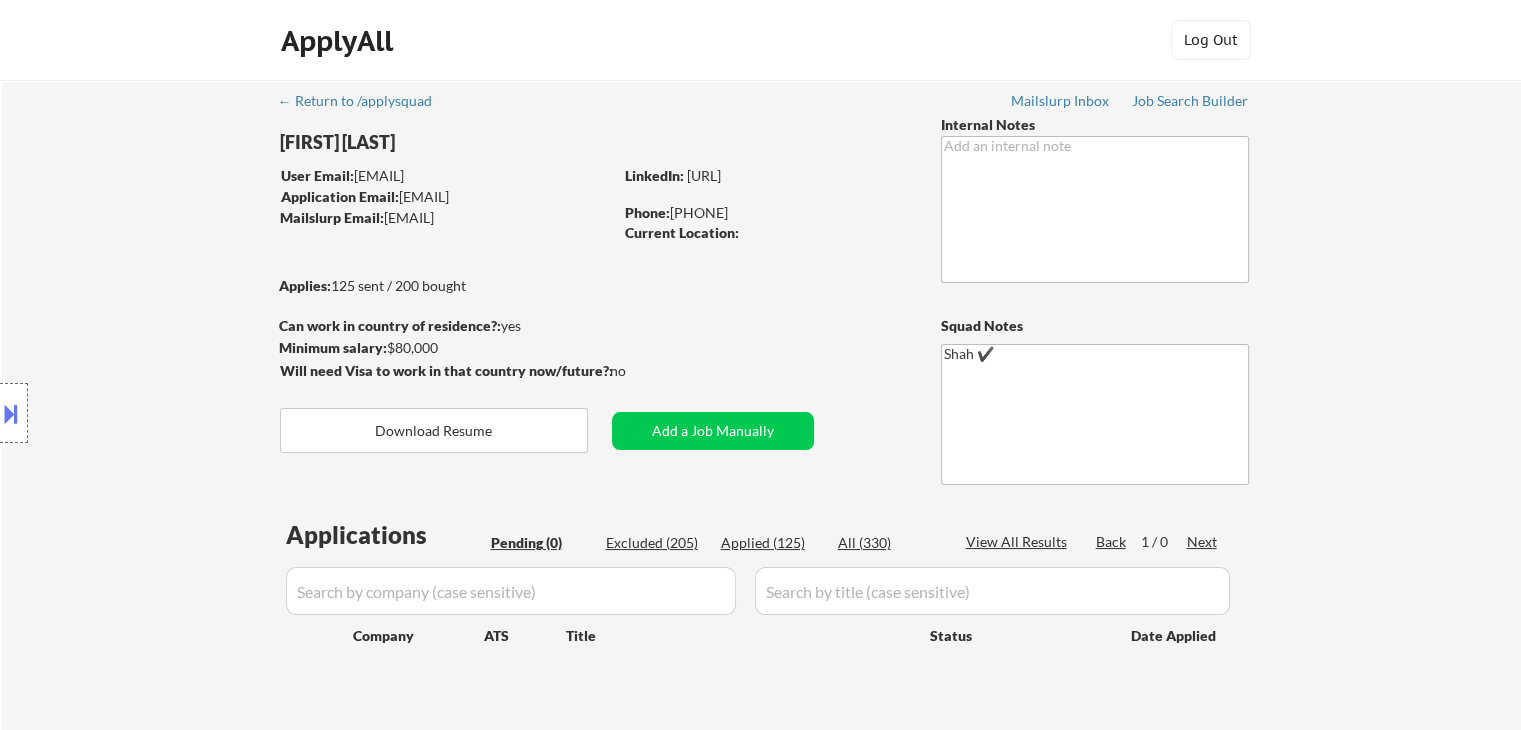 click on "Location Inclusions:" at bounding box center [179, 413] 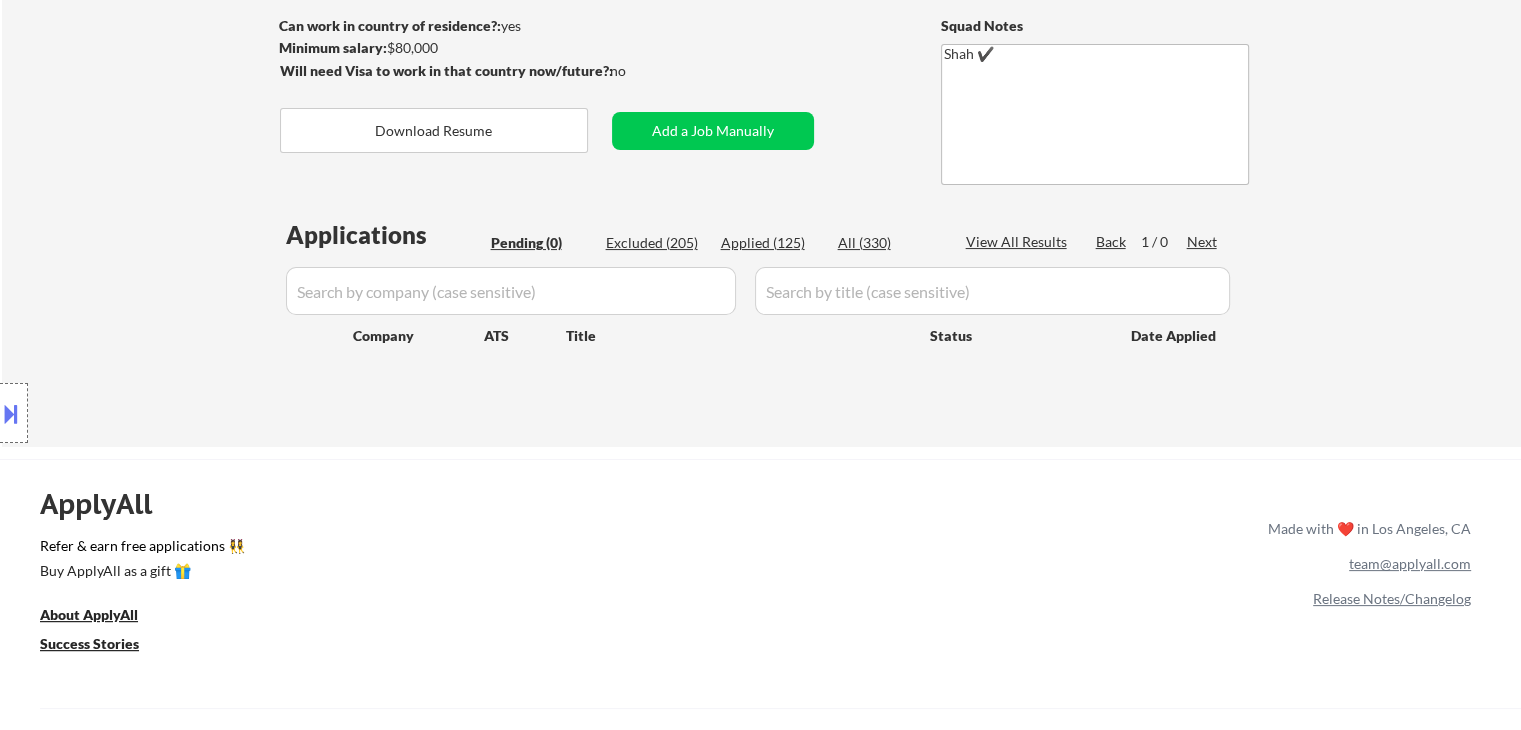 click on "Location Inclusions:" at bounding box center (179, 413) 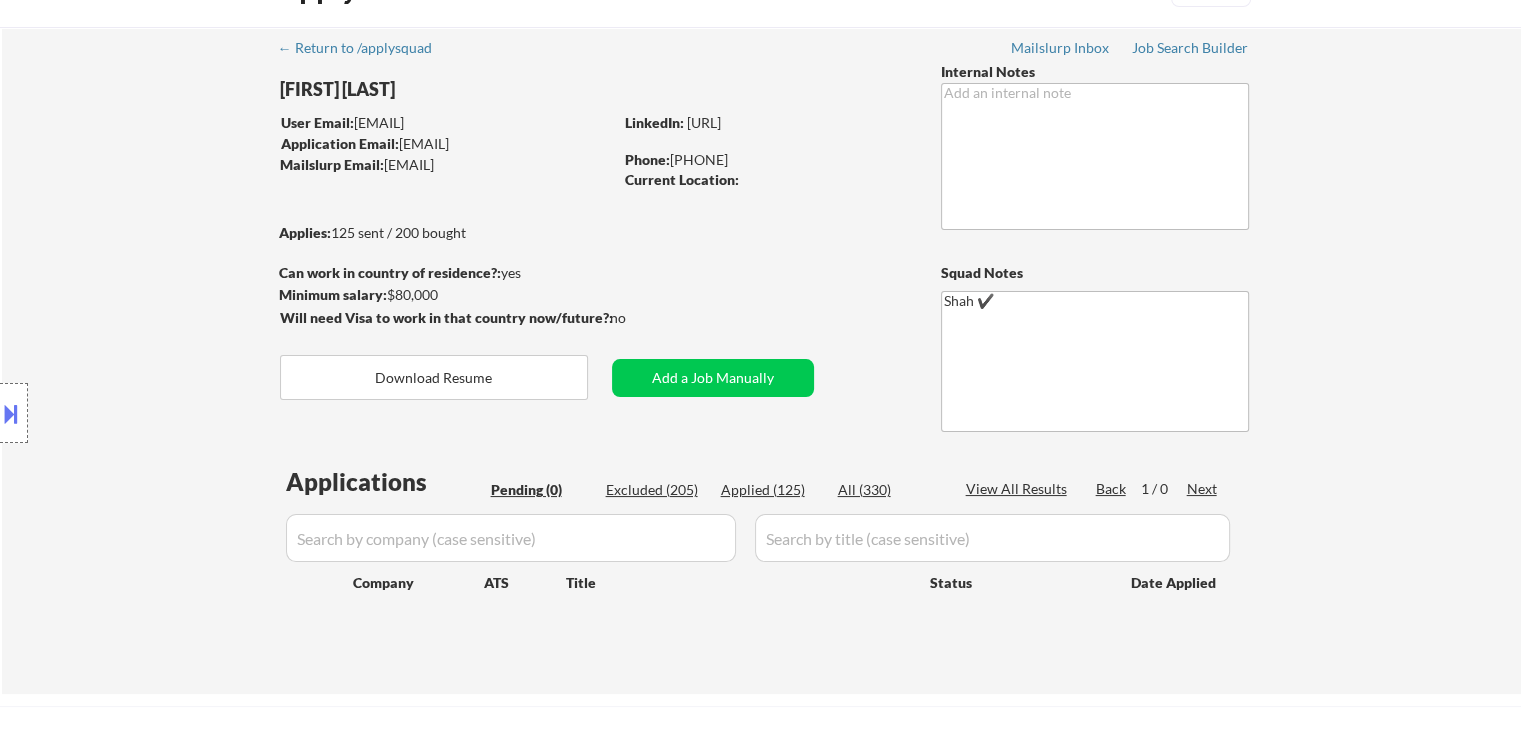 scroll, scrollTop: 0, scrollLeft: 0, axis: both 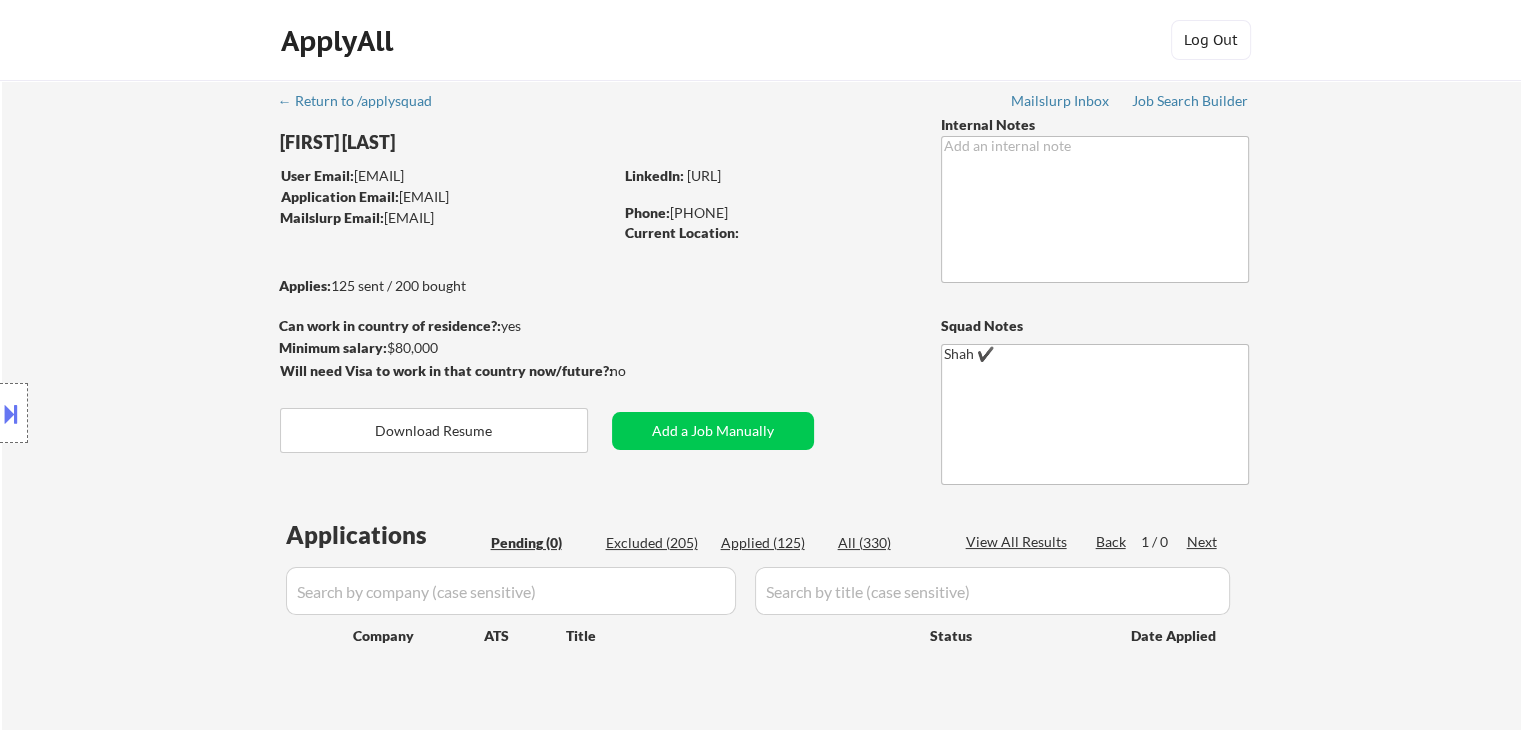 click on "Location Inclusions:" at bounding box center (179, 413) 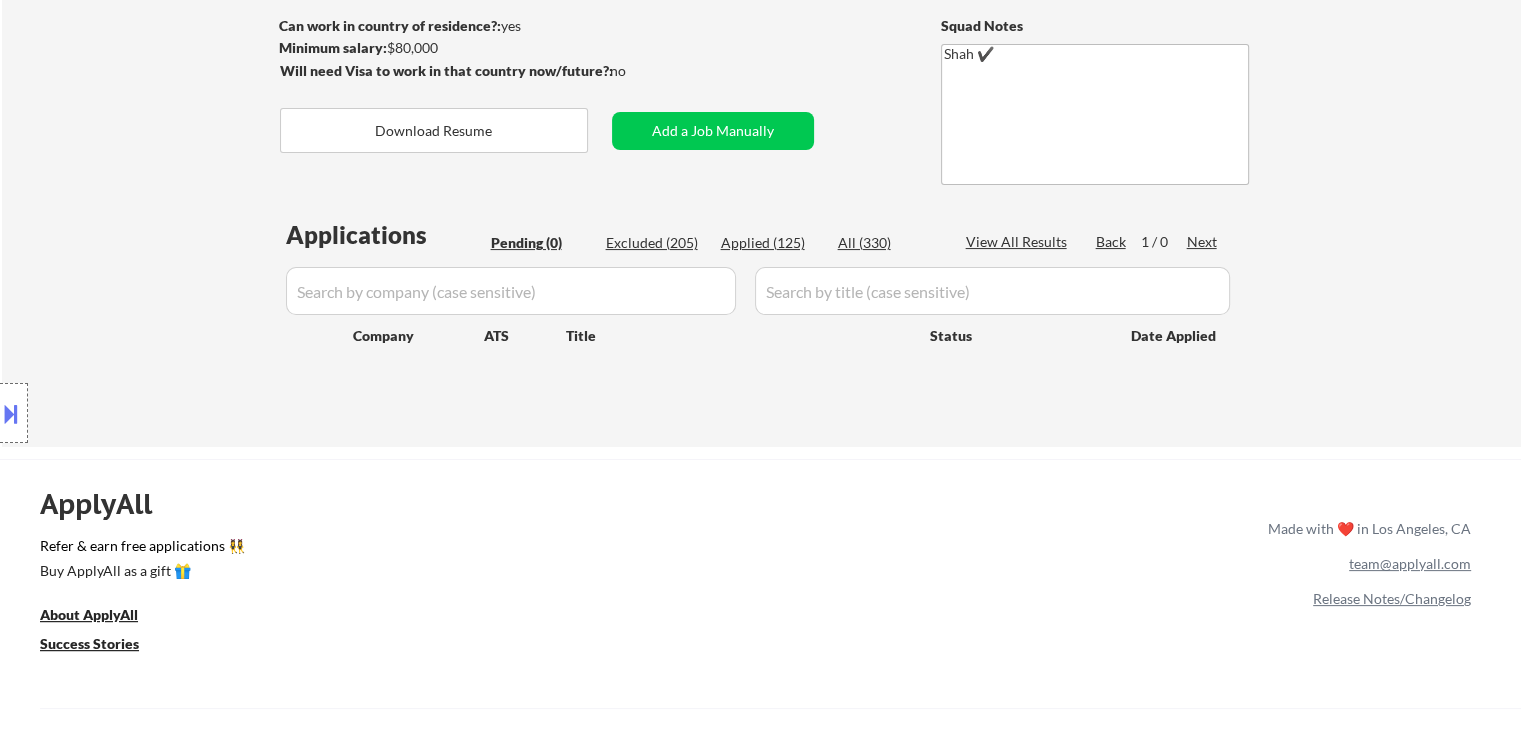 click on "Location Inclusions:" at bounding box center [179, 413] 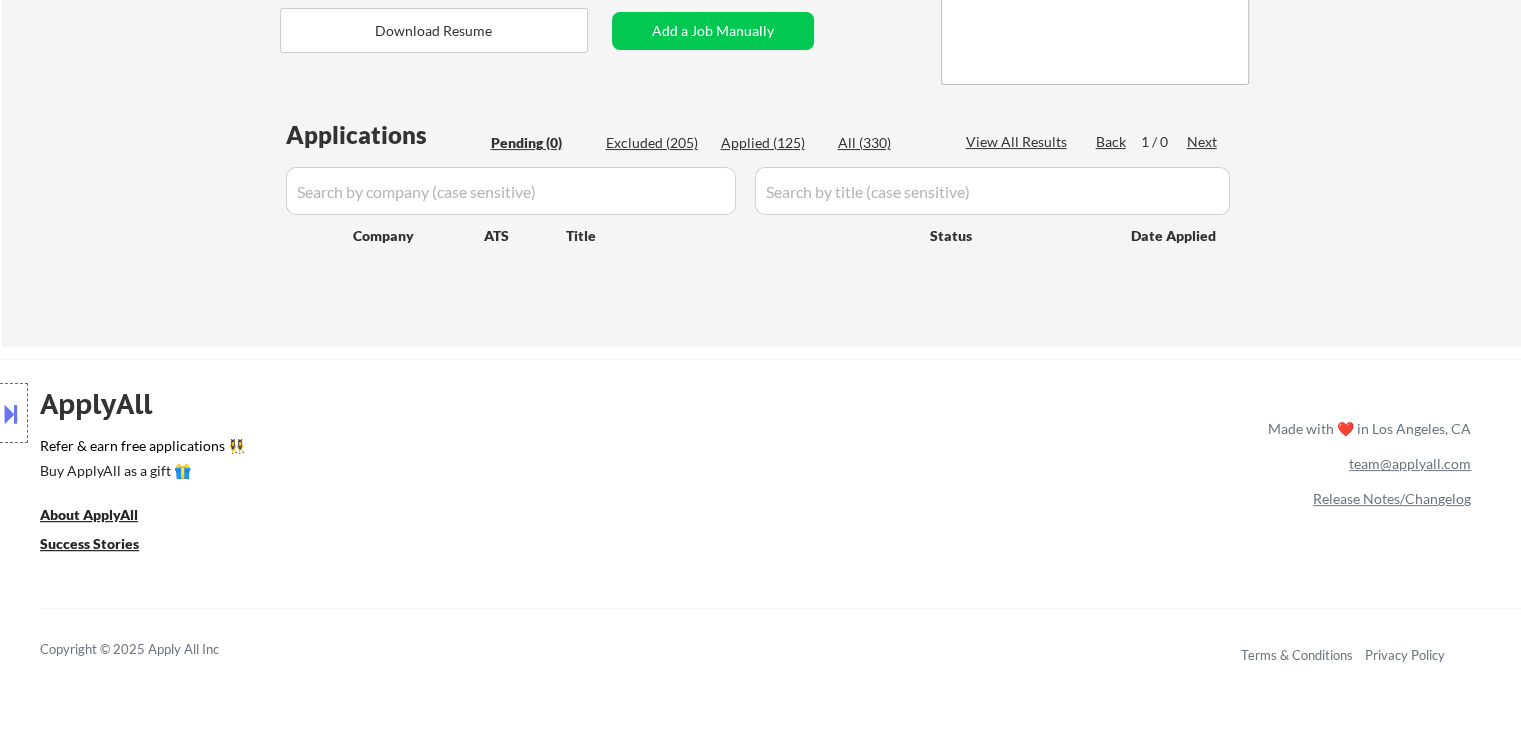 click on "Location Inclusions:" at bounding box center (179, 413) 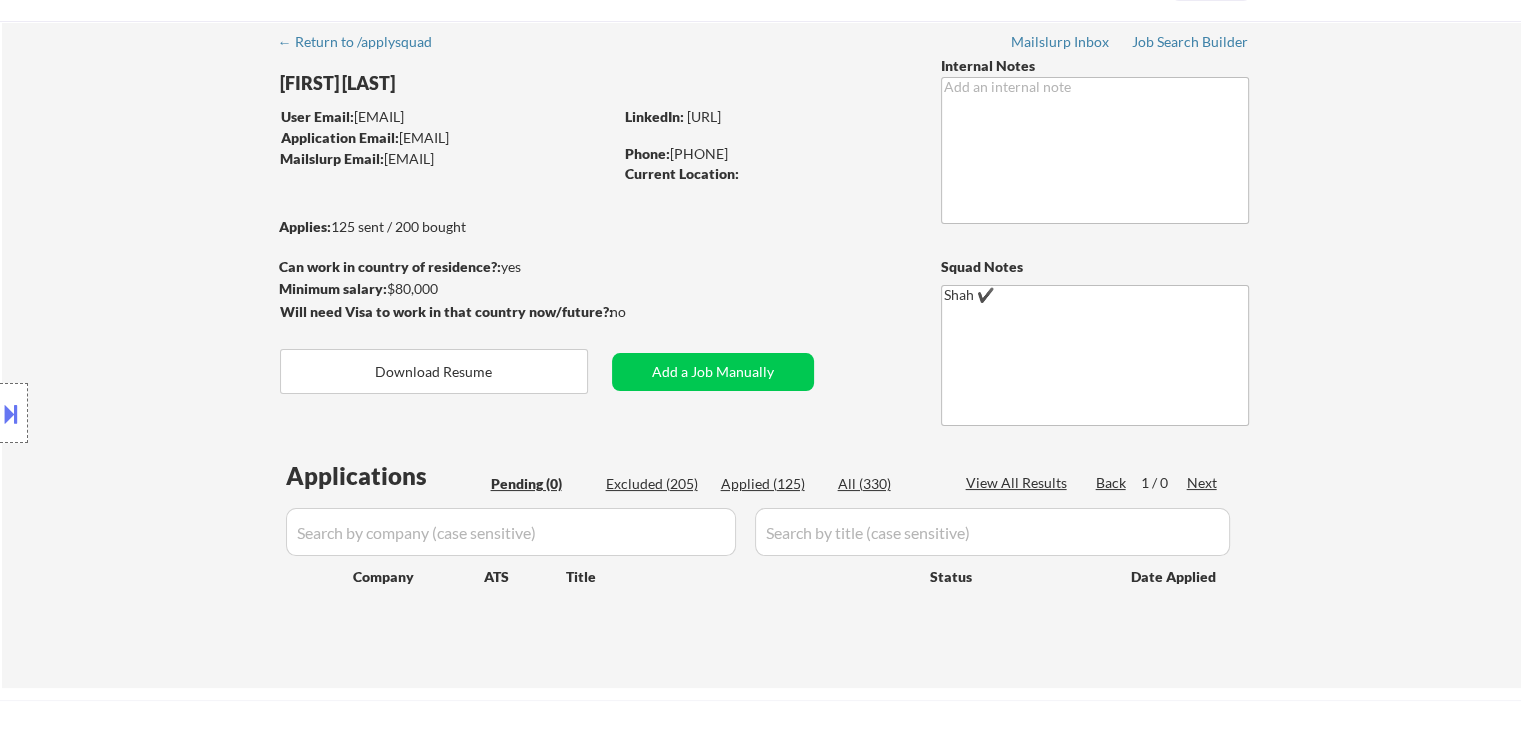 scroll, scrollTop: 0, scrollLeft: 0, axis: both 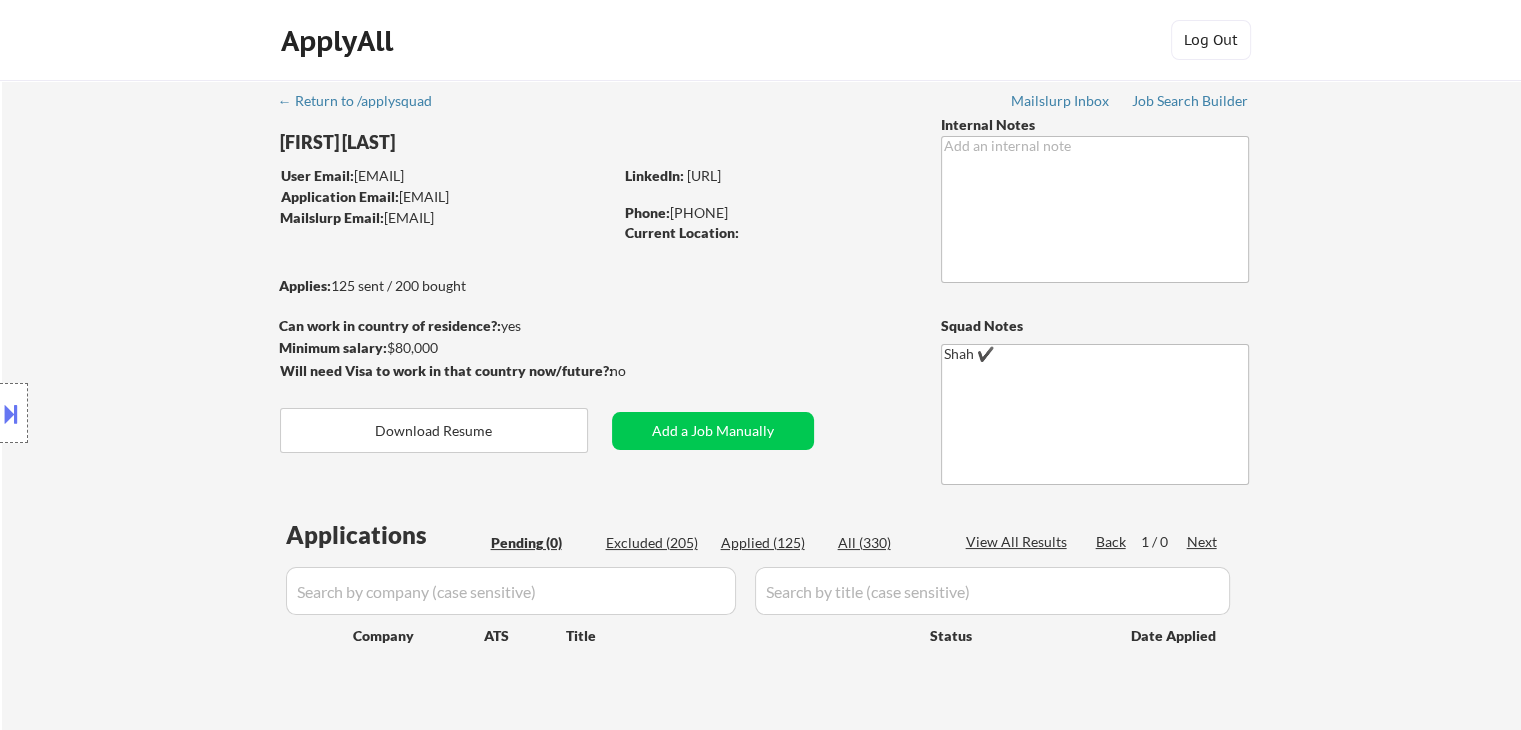 click on "Location Inclusions:" at bounding box center (179, 413) 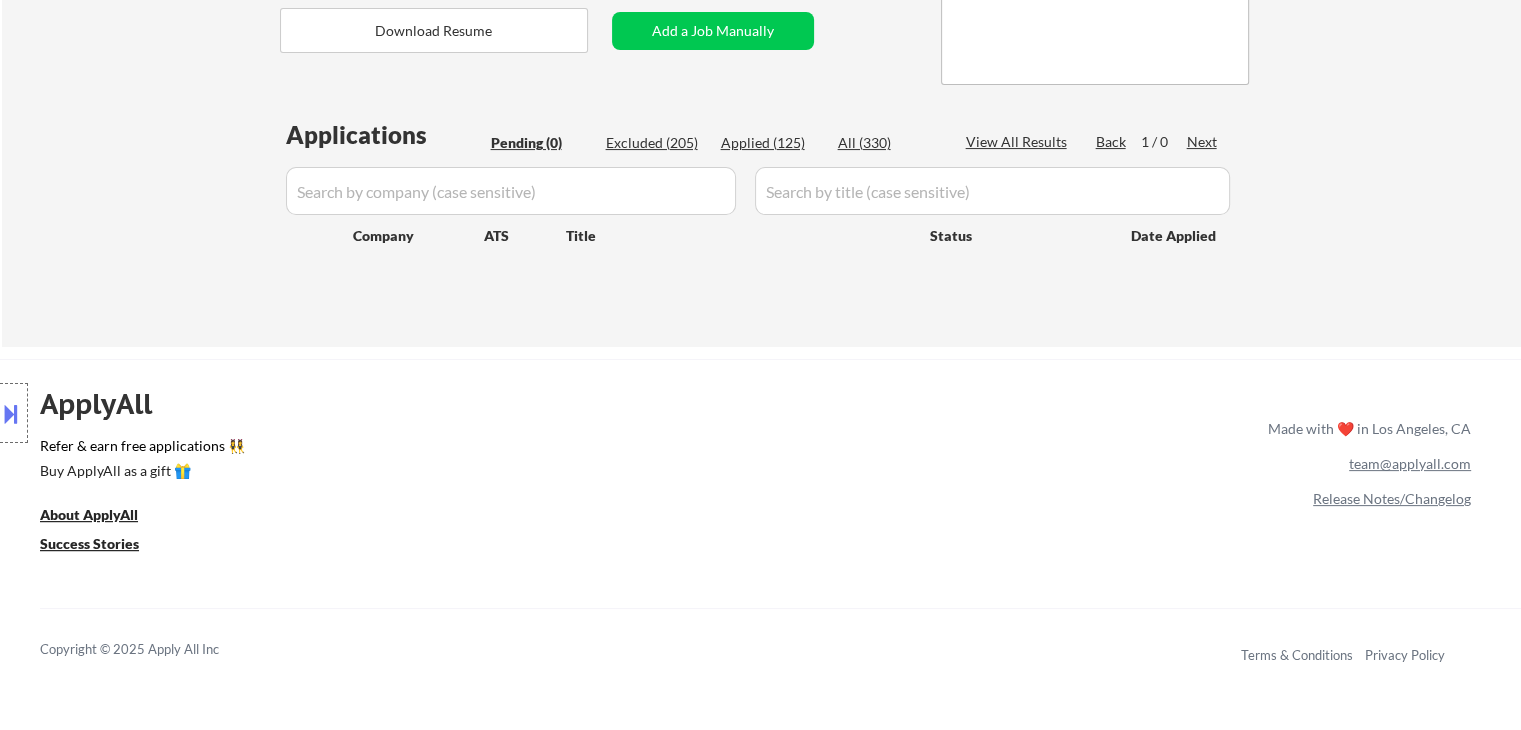 click on "← Return to /applysquad Mailslurp Inbox Job Search Builder [FIRST] [LAST] User Email: [EMAIL] Application Email: [EMAIL] Mailslurp Email: [EMAIL] LinkedIn: [URL] Phone: [PHONE] Current Location: Applies: 125 sent / 200 bought Internal Notes Can work in country of residence?: yes Squad Notes Minimum salary: $80,000 Will need Visa to work in that country now/future?: no Download Resume Add a Job Manually [LAST] ✔️ Applications Pending (0) Excluded (205) Applied (125) All (330) View All Results Back 1 / 0 Next Company ATS Title Status Date Applied #1 freenome greenhouse Staff Bioinformatics Research Engineer JD warning_amber Choose an option... Pending Applied Excluded (Questions) Excluded (Expired) Excluded (Location) Excluded (Bad Match) Excluded (Blocklist) Excluded (Salary) Excluded (Other) success #2 freenome greenhouse Staff Bioinformatics Research Engineer JD warning_amber Choose an option... Pending Applied Excluded (Salary)" at bounding box center (761, 13) 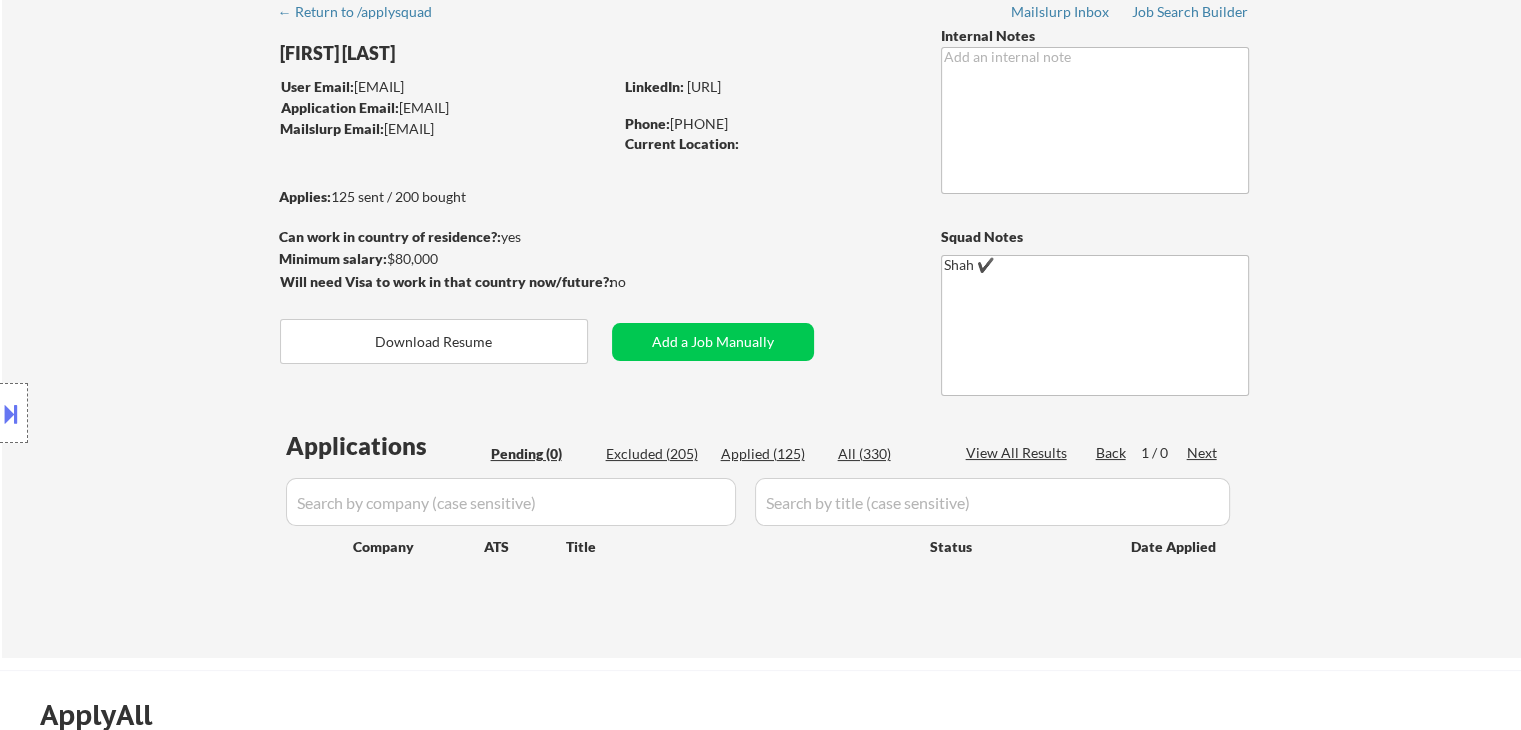 scroll, scrollTop: 0, scrollLeft: 0, axis: both 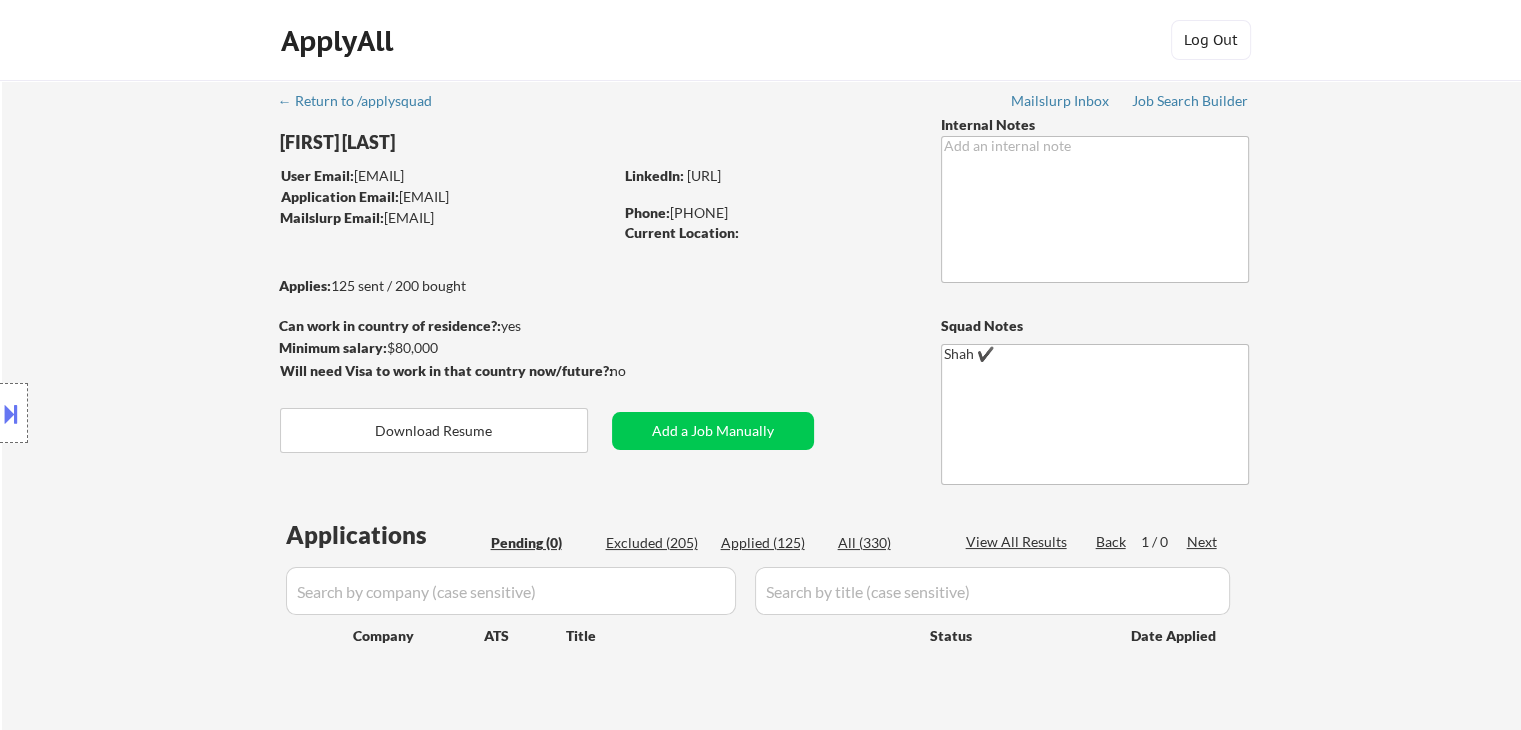 click on "Location Inclusions:" at bounding box center [179, 413] 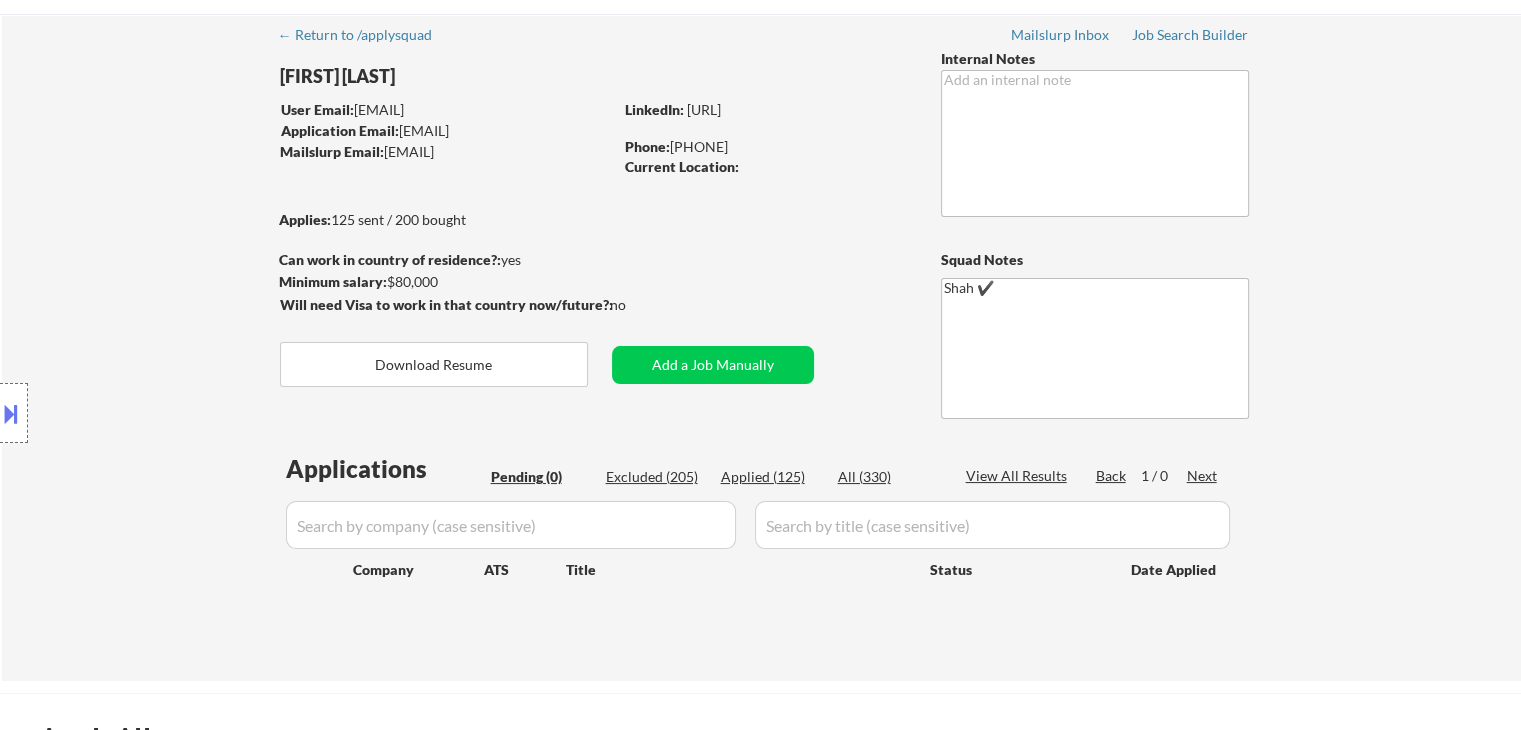 scroll, scrollTop: 100, scrollLeft: 0, axis: vertical 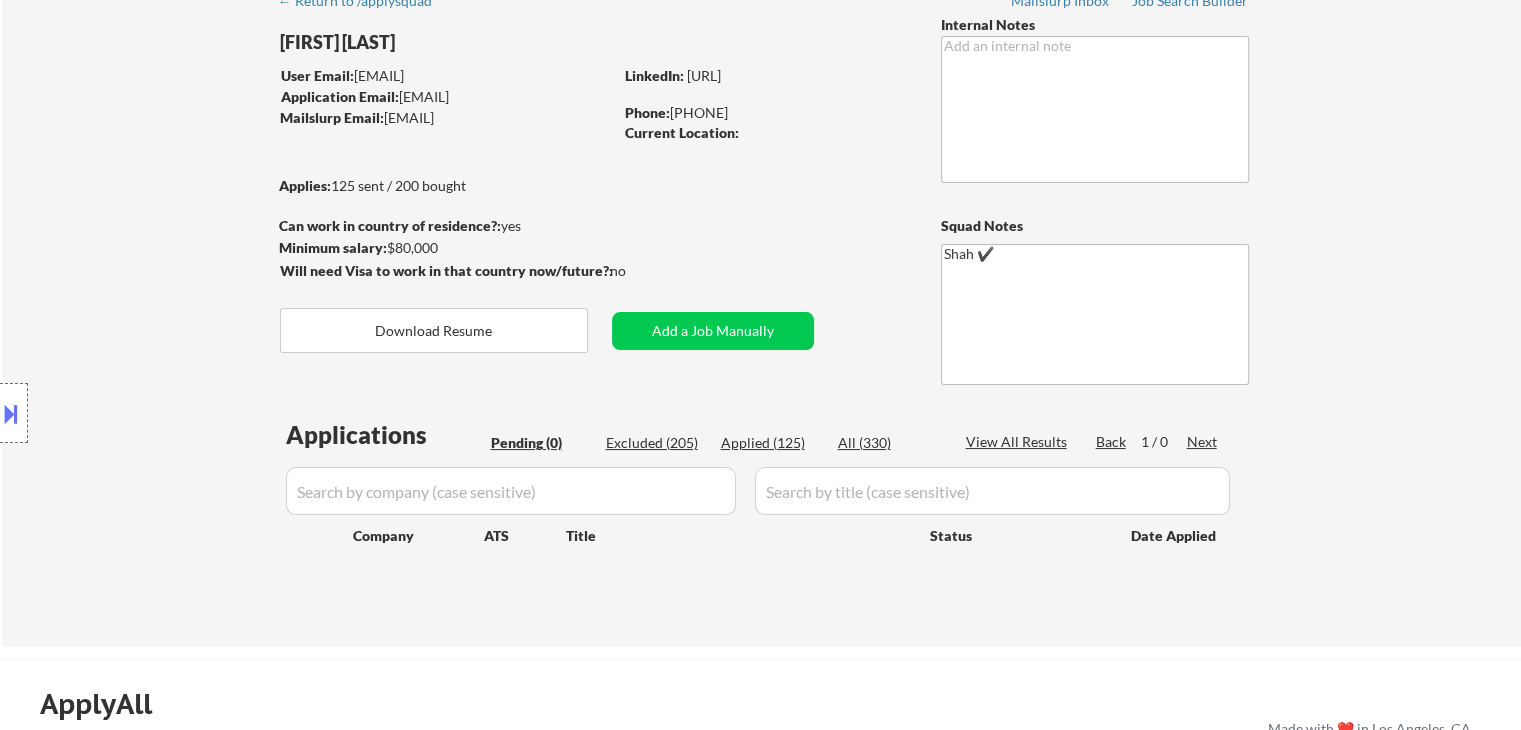 click on "Location Inclusions:" at bounding box center (179, 413) 